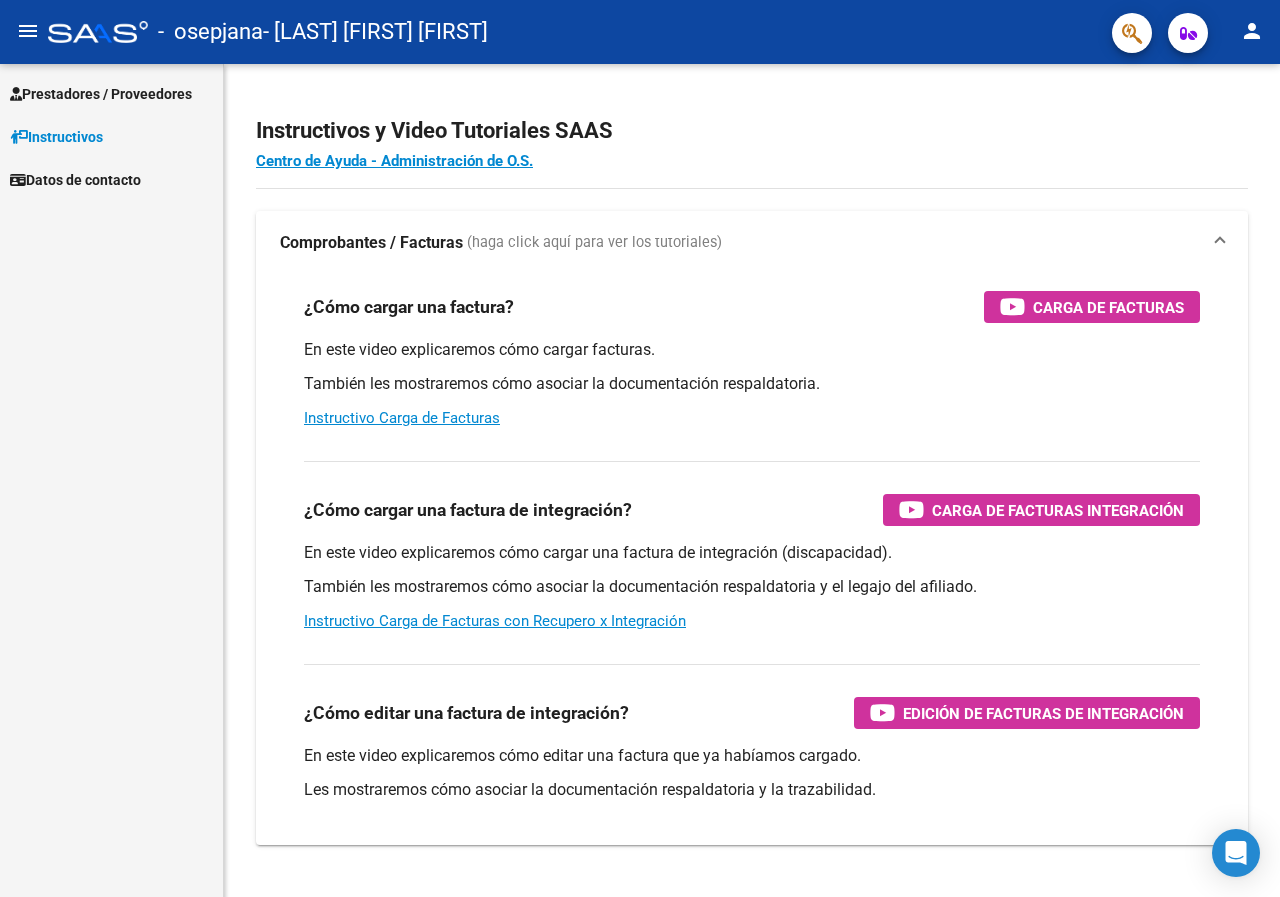 scroll, scrollTop: 0, scrollLeft: 0, axis: both 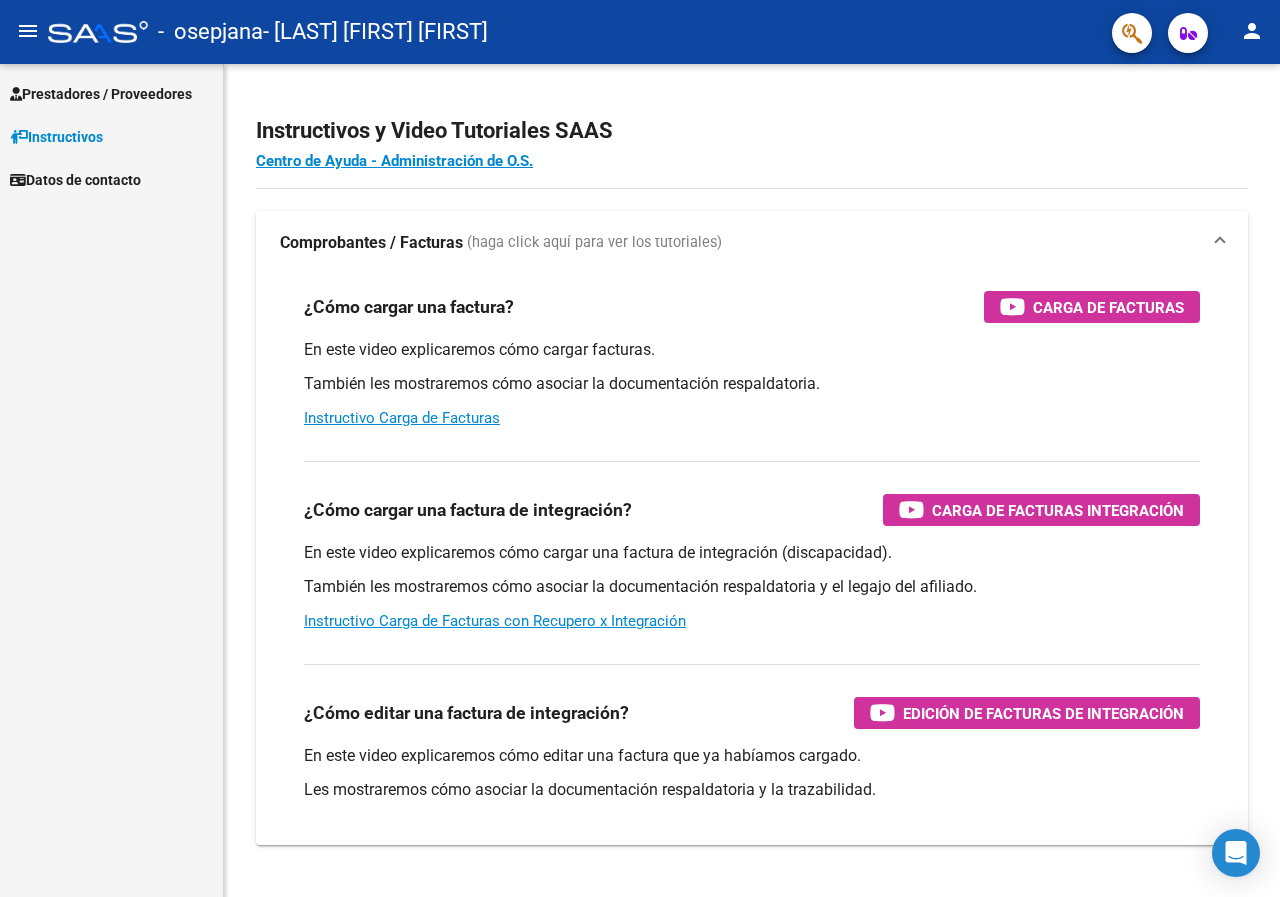 click on "Prestadores / Proveedores" at bounding box center [101, 94] 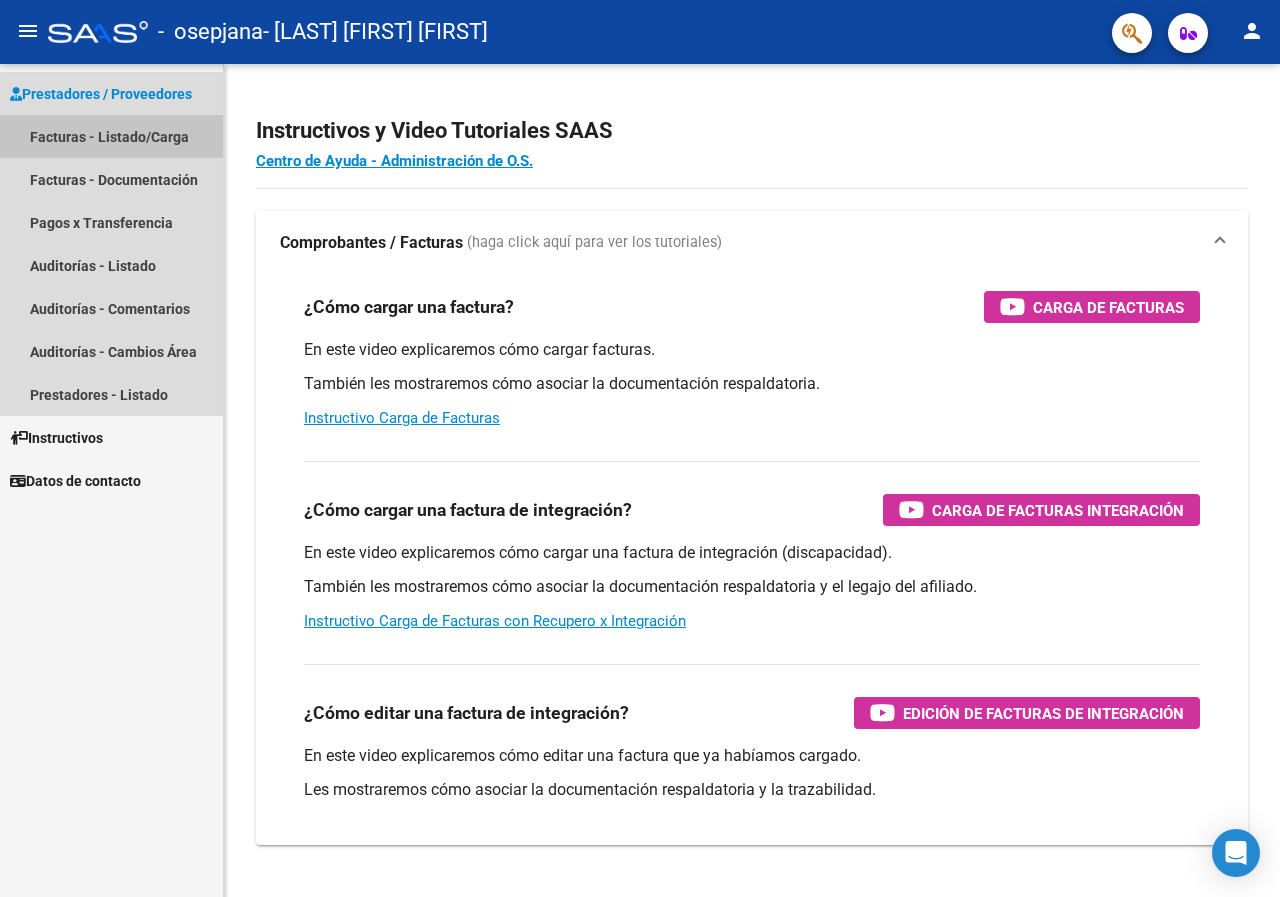 click on "Facturas - Listado/Carga" at bounding box center [111, 136] 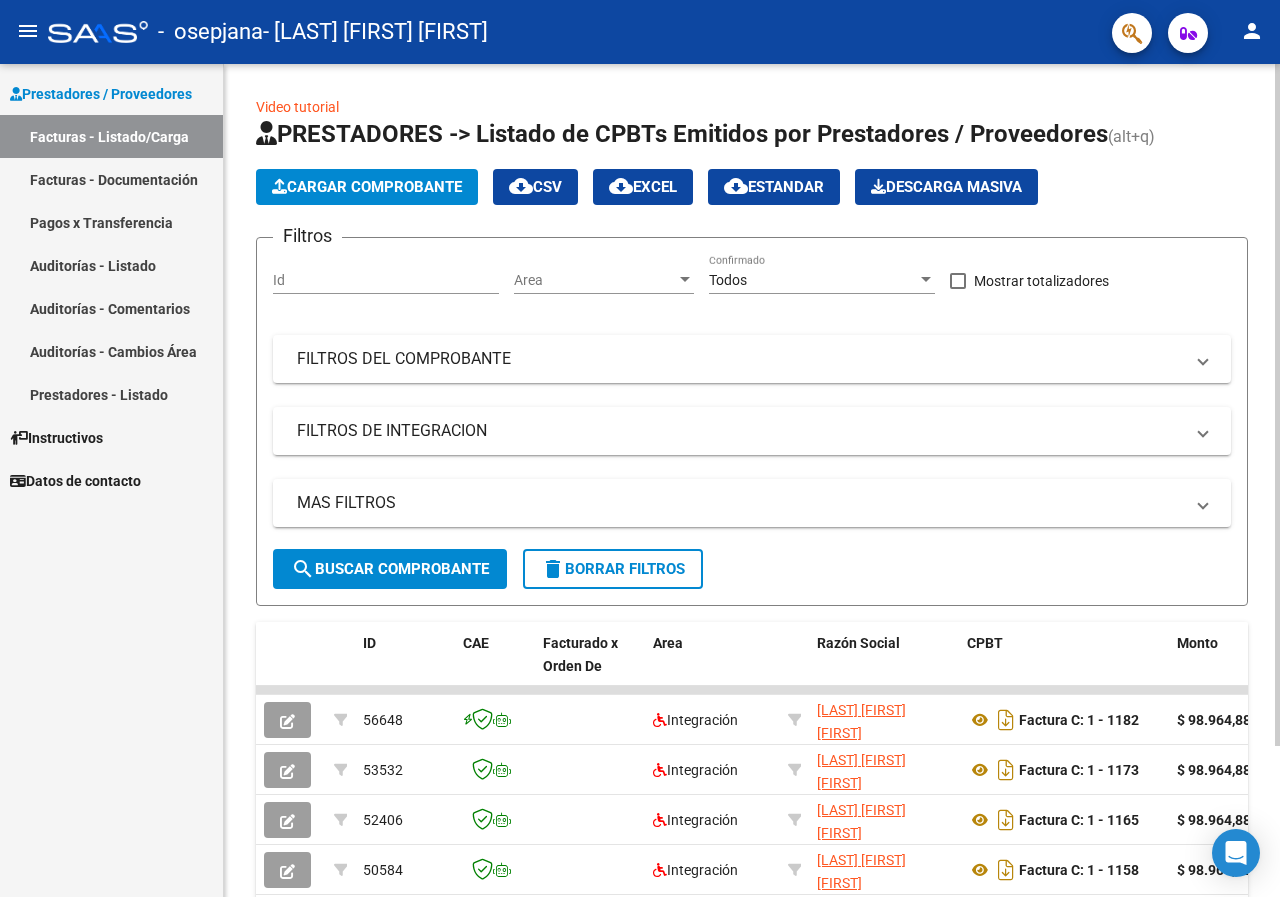 scroll, scrollTop: 185, scrollLeft: 0, axis: vertical 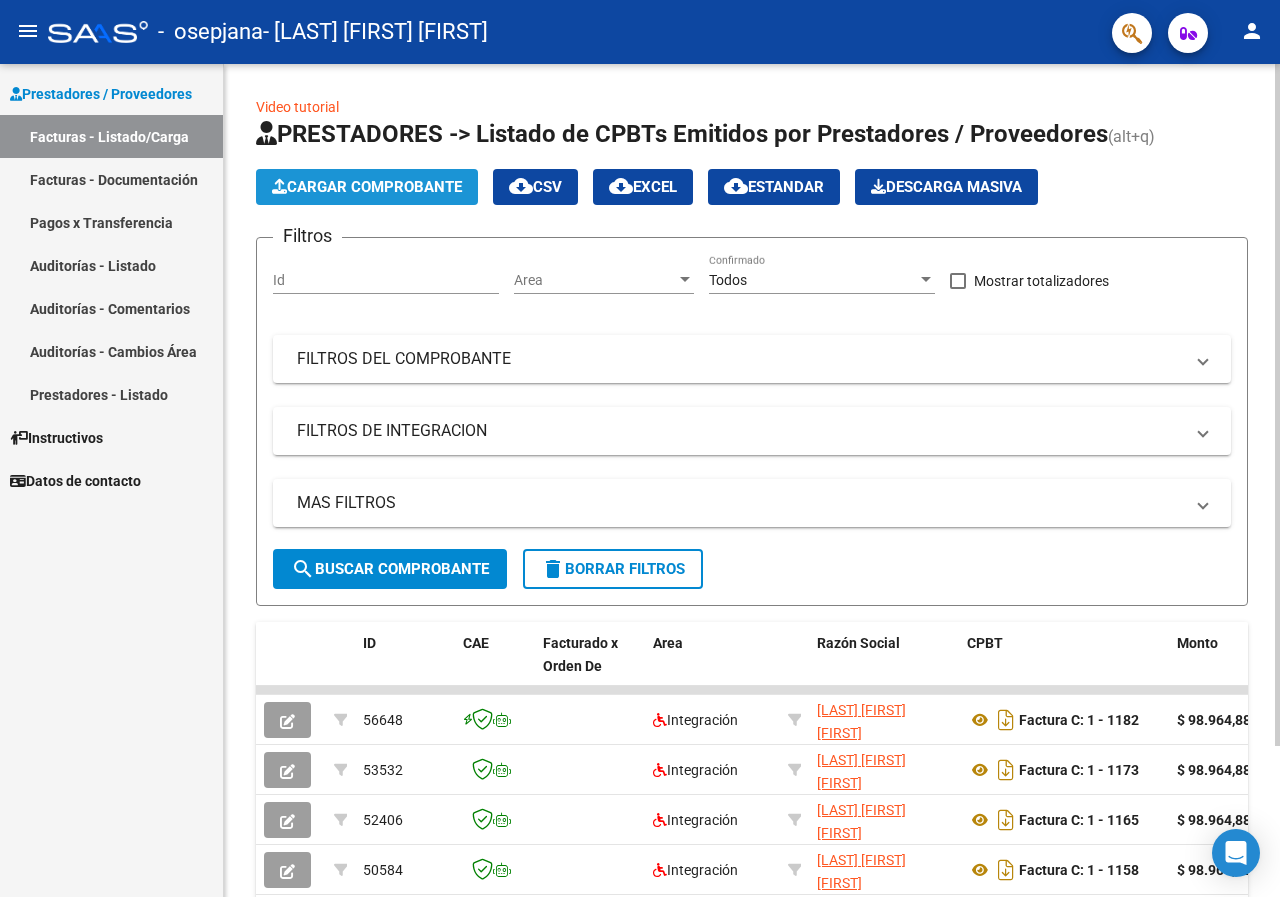 click on "Cargar Comprobante" 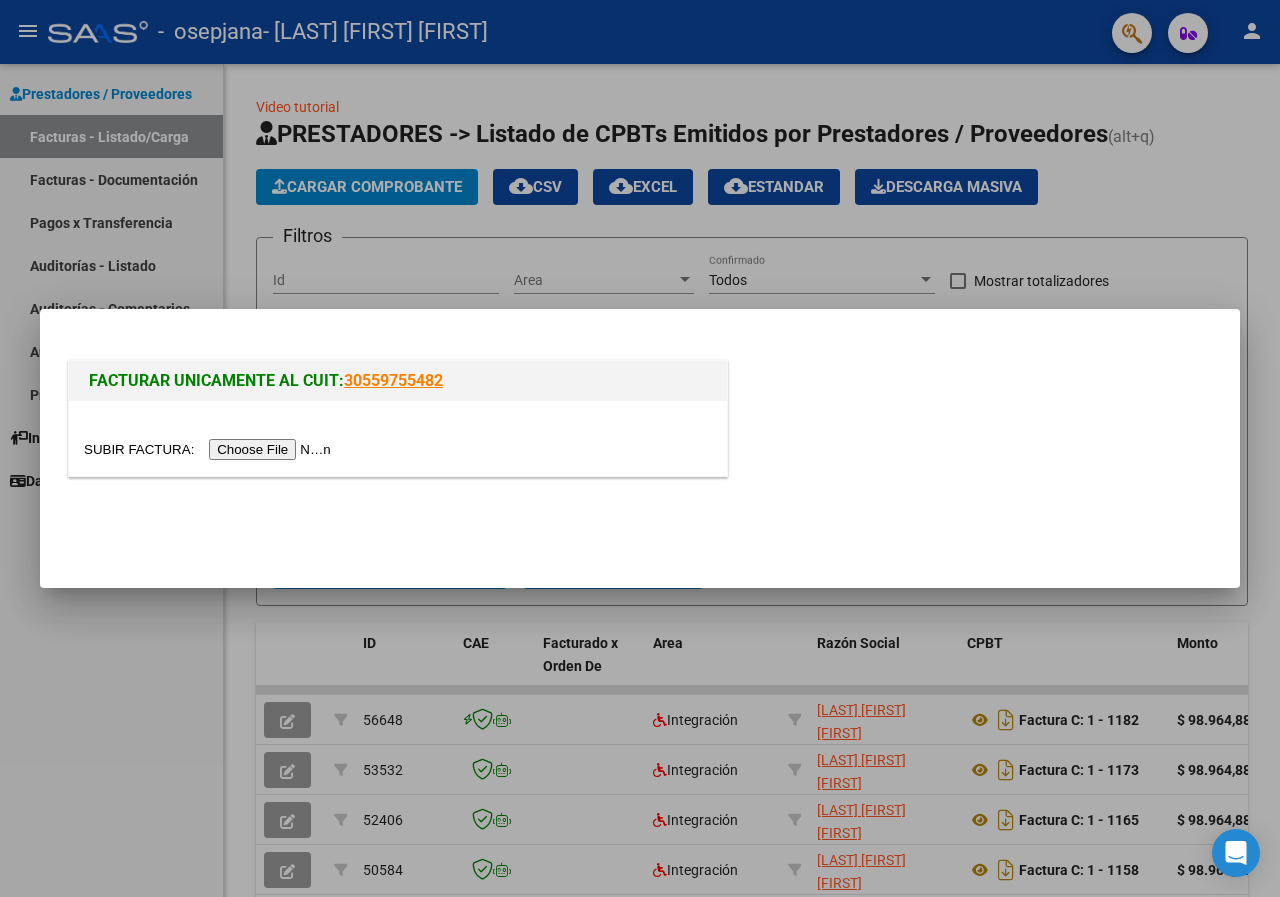 click at bounding box center (210, 449) 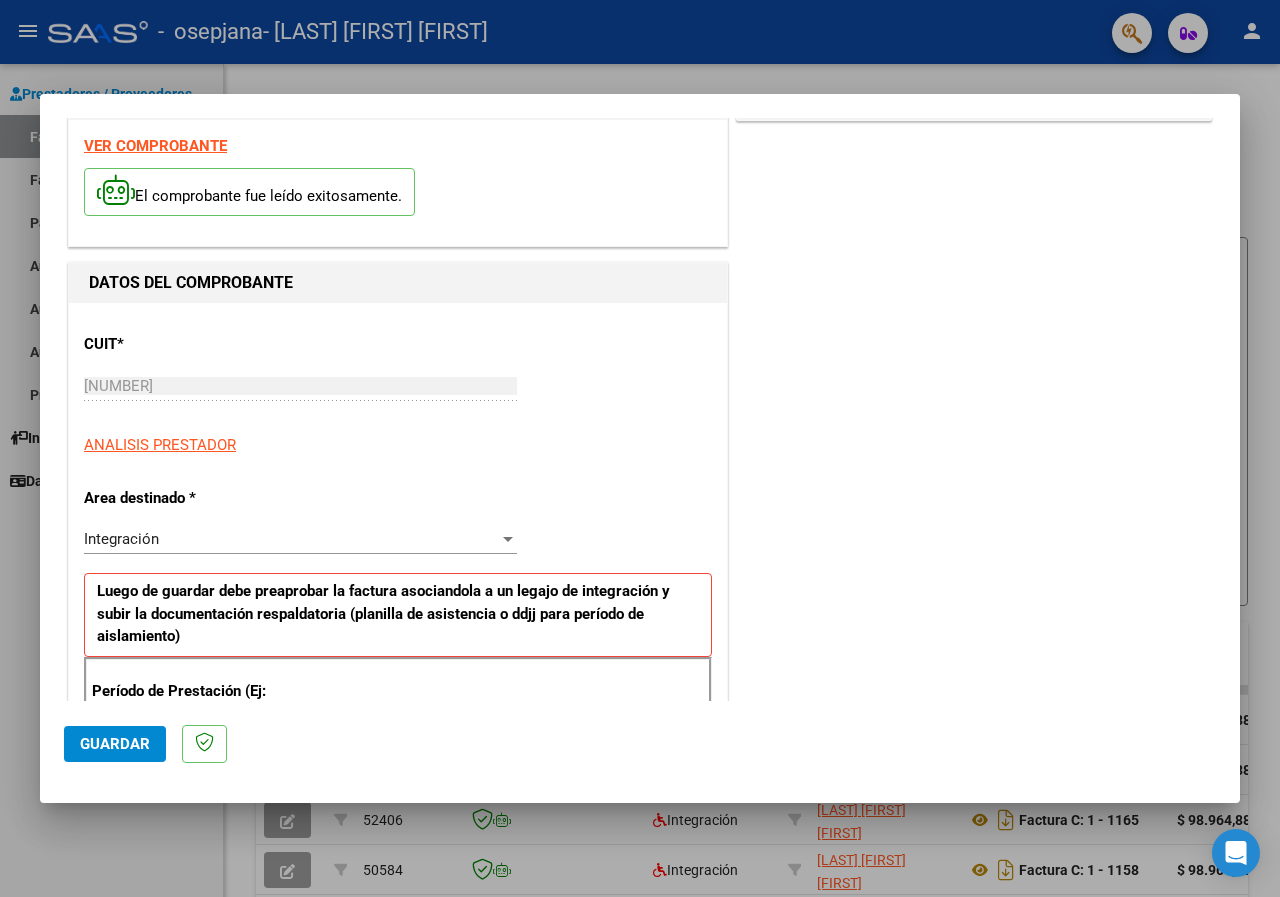 scroll, scrollTop: 100, scrollLeft: 0, axis: vertical 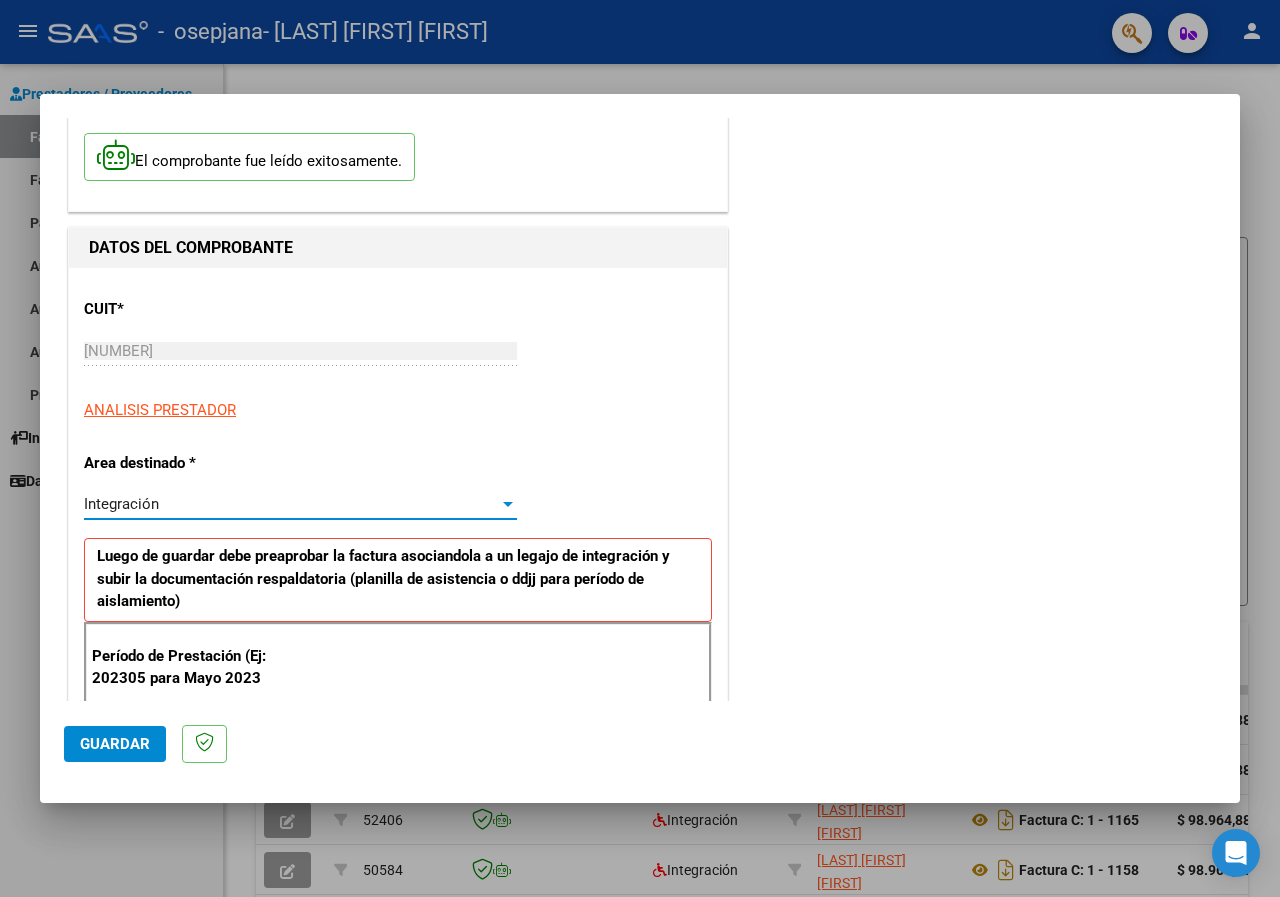 click at bounding box center (508, 504) 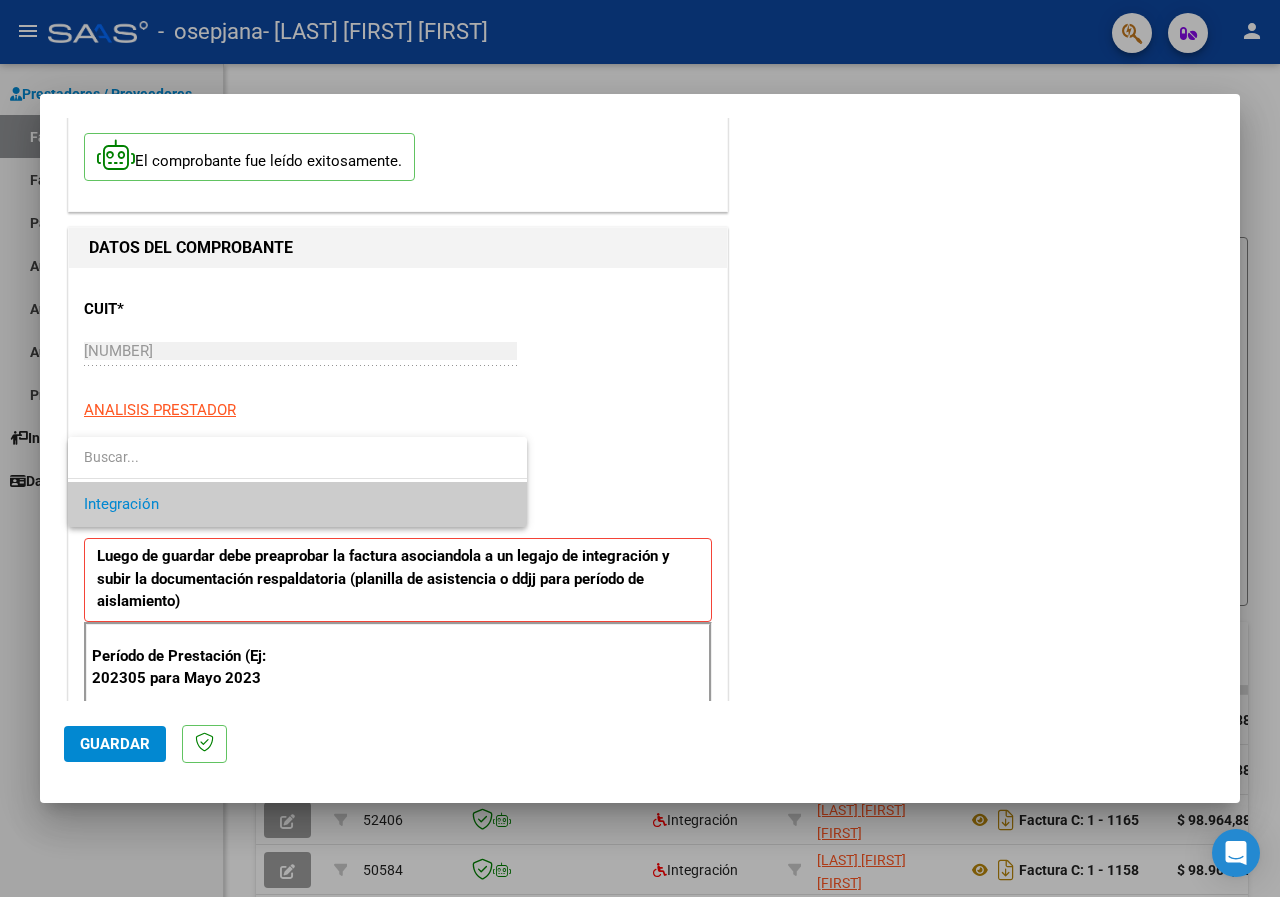 click on "Integración" at bounding box center [297, 504] 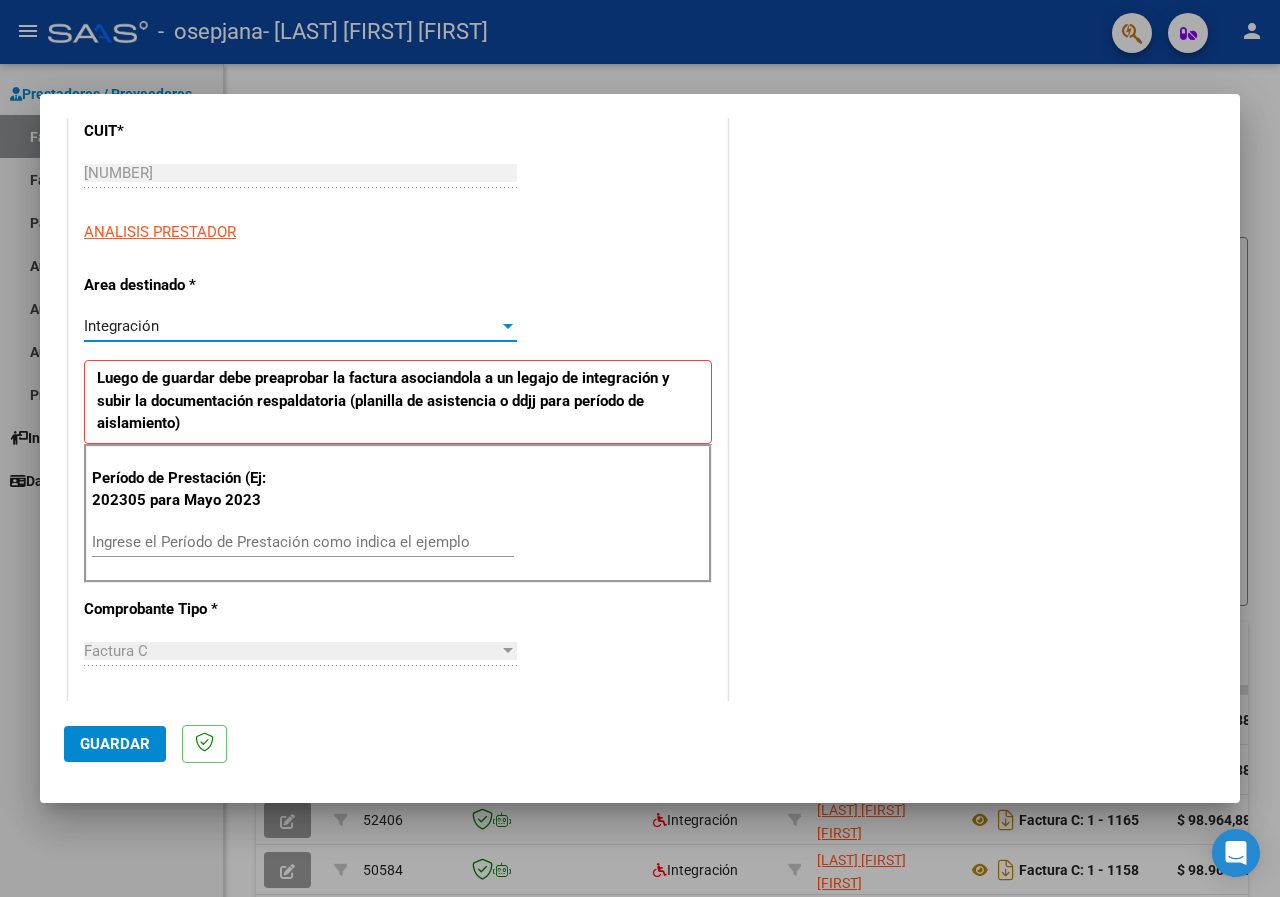 scroll, scrollTop: 300, scrollLeft: 0, axis: vertical 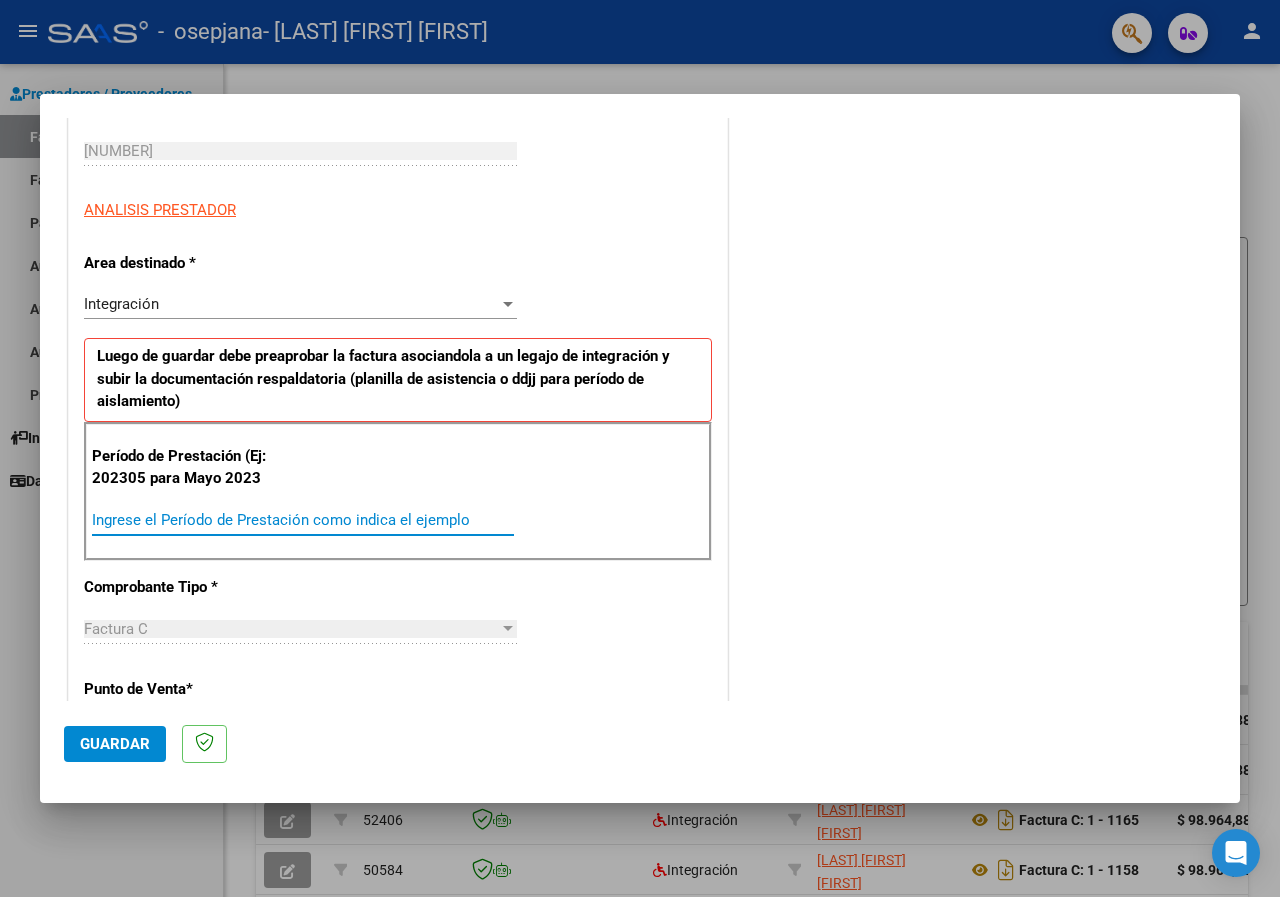 click on "Ingrese el Período de Prestación como indica el ejemplo" at bounding box center (303, 520) 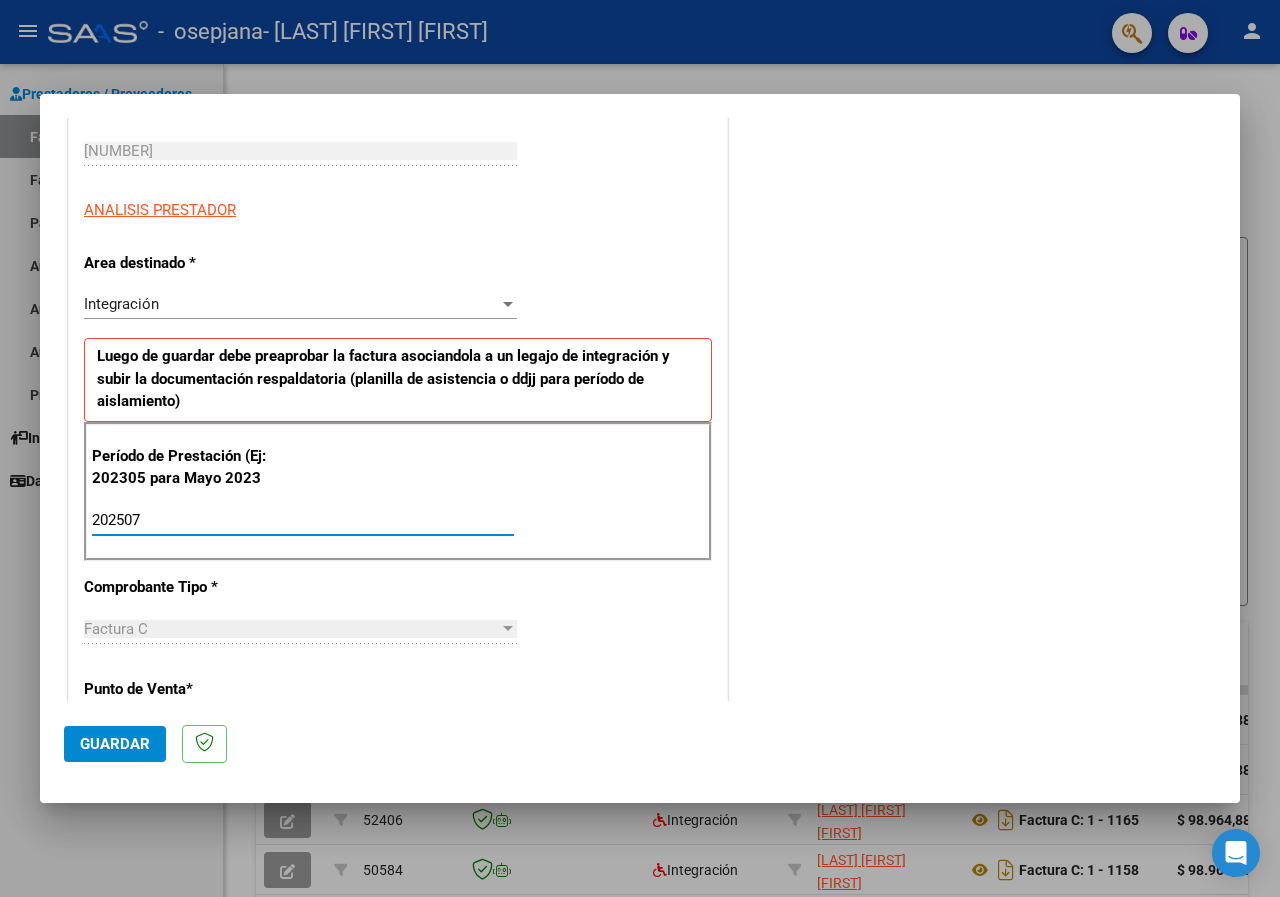 type on "202507" 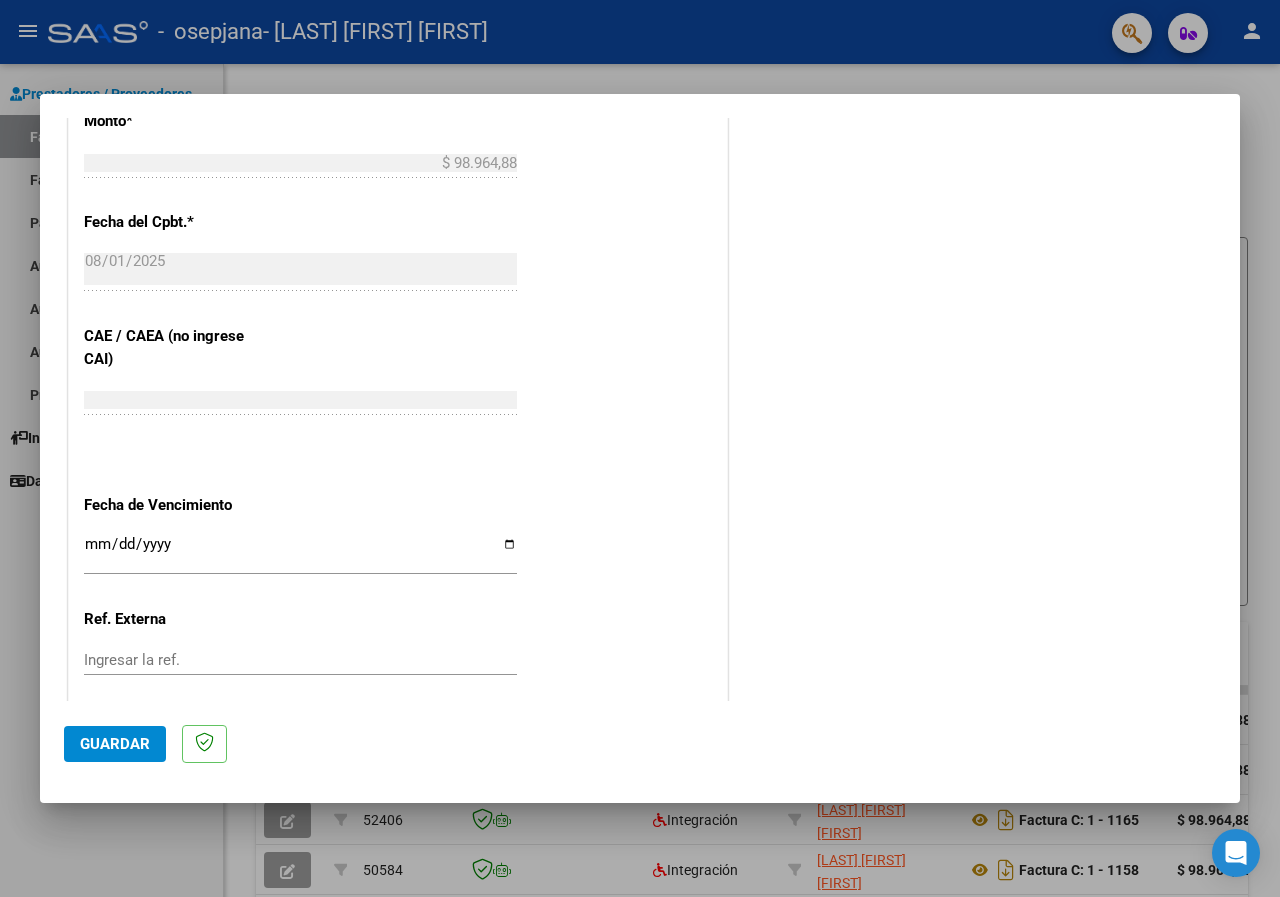 scroll, scrollTop: 1100, scrollLeft: 0, axis: vertical 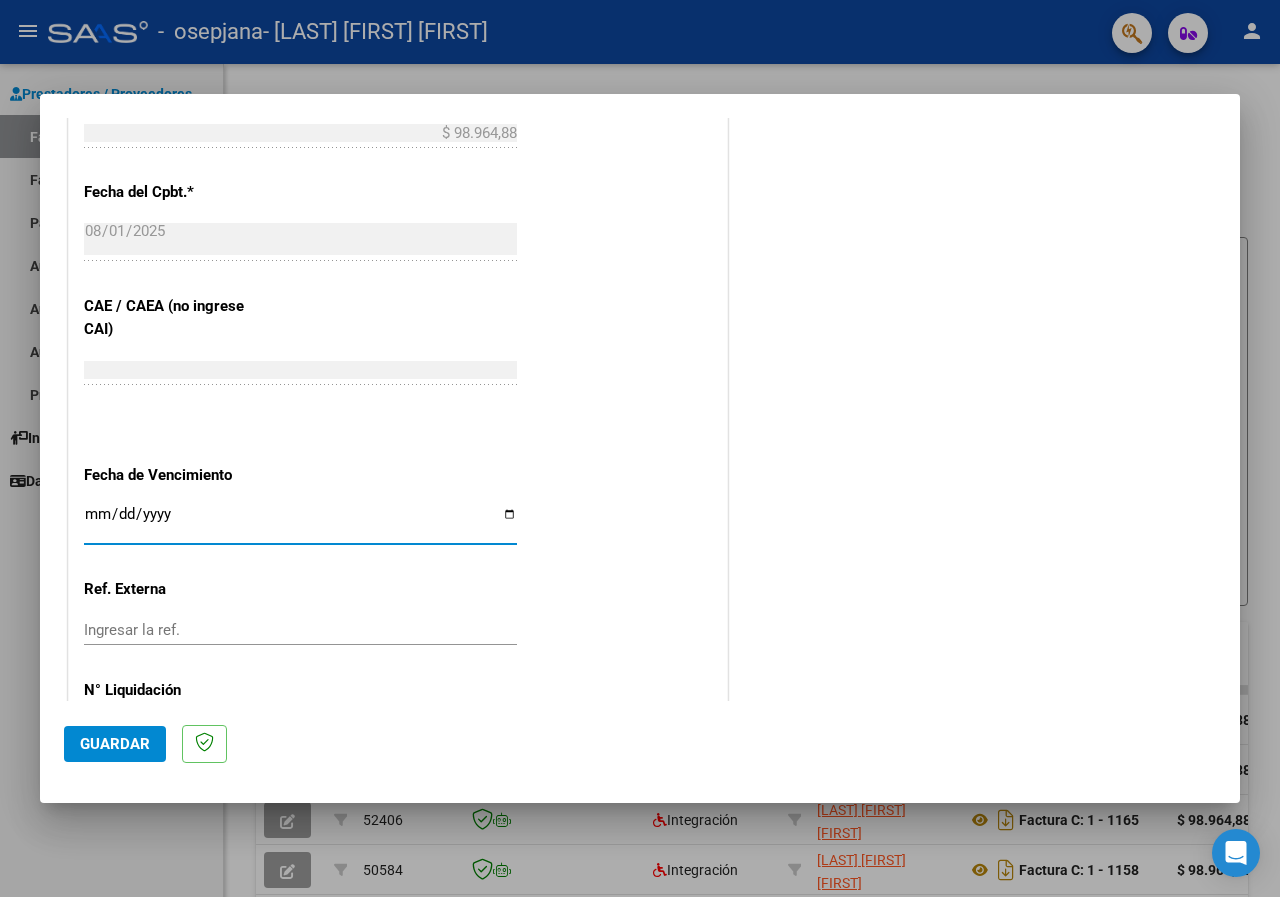 click on "Ingresar la fecha" at bounding box center [300, 522] 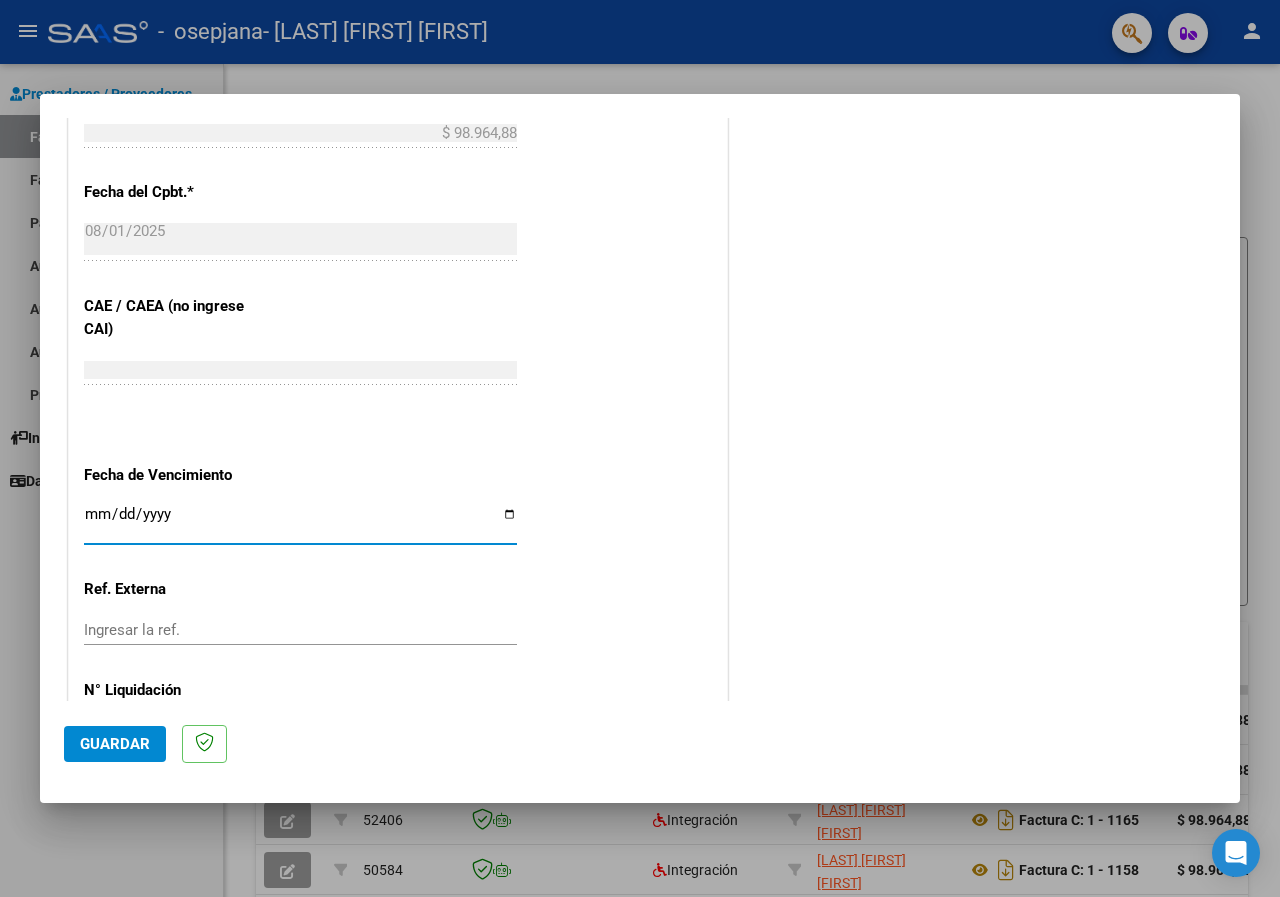type on "2025-08-11" 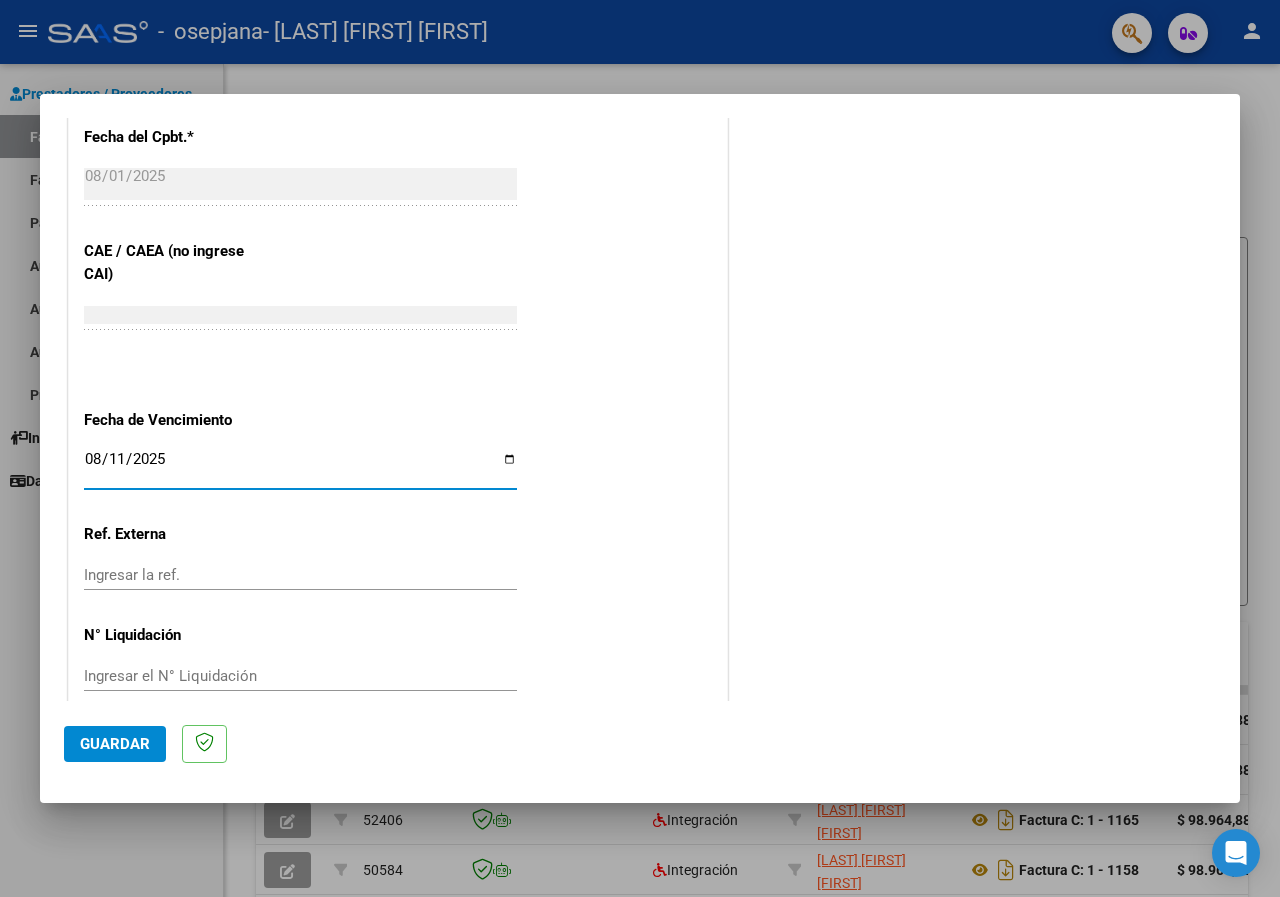 scroll, scrollTop: 1184, scrollLeft: 0, axis: vertical 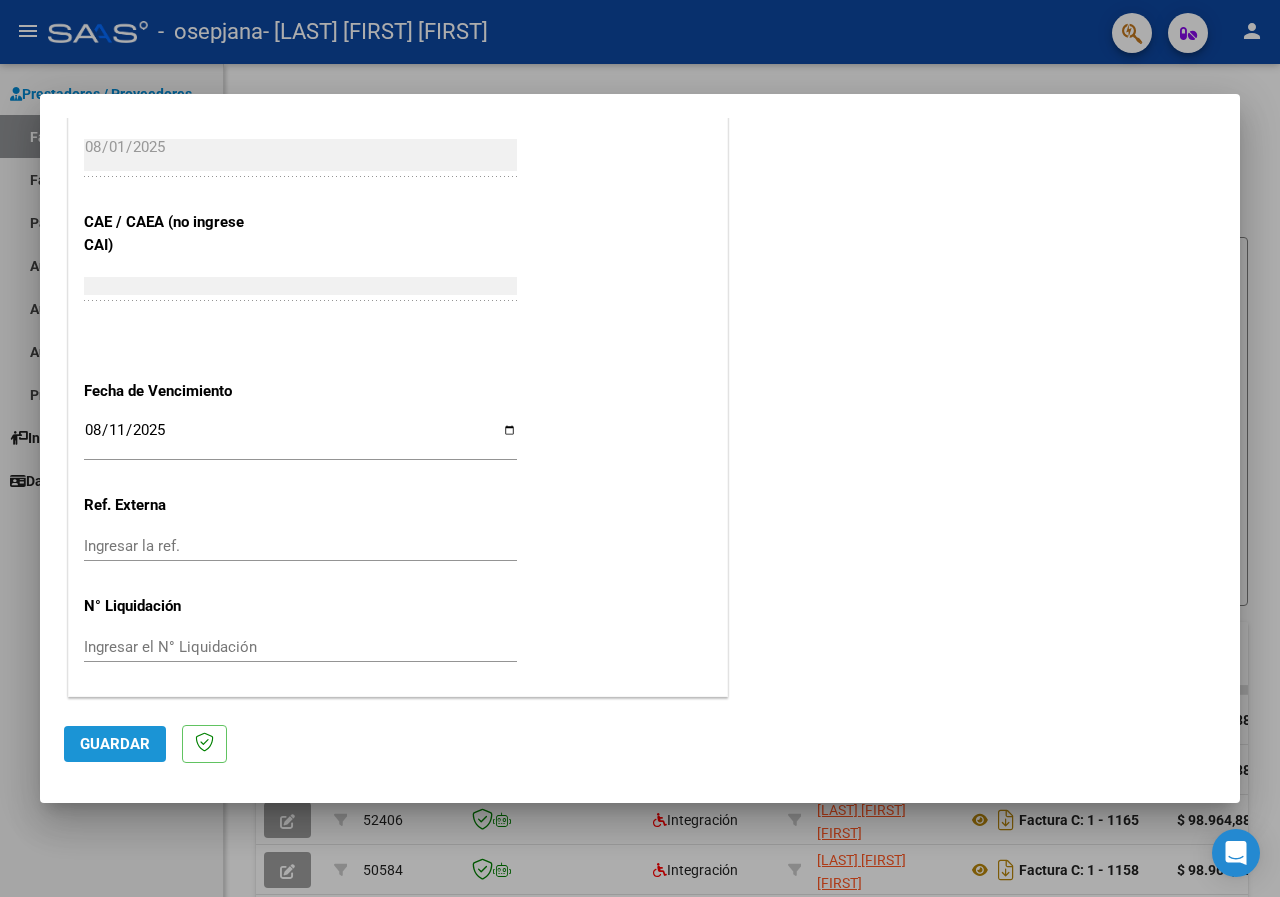 click on "Guardar" 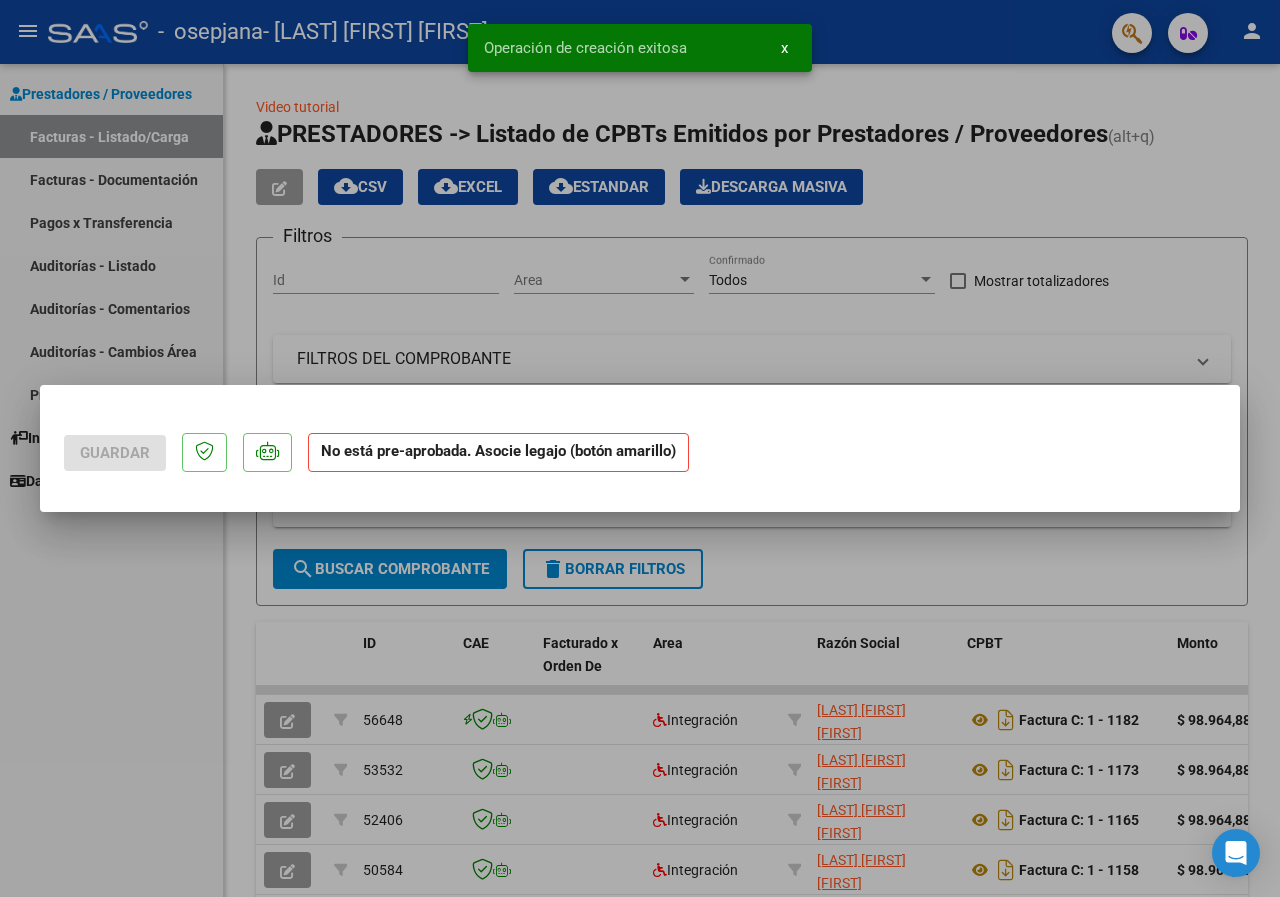 scroll, scrollTop: 0, scrollLeft: 0, axis: both 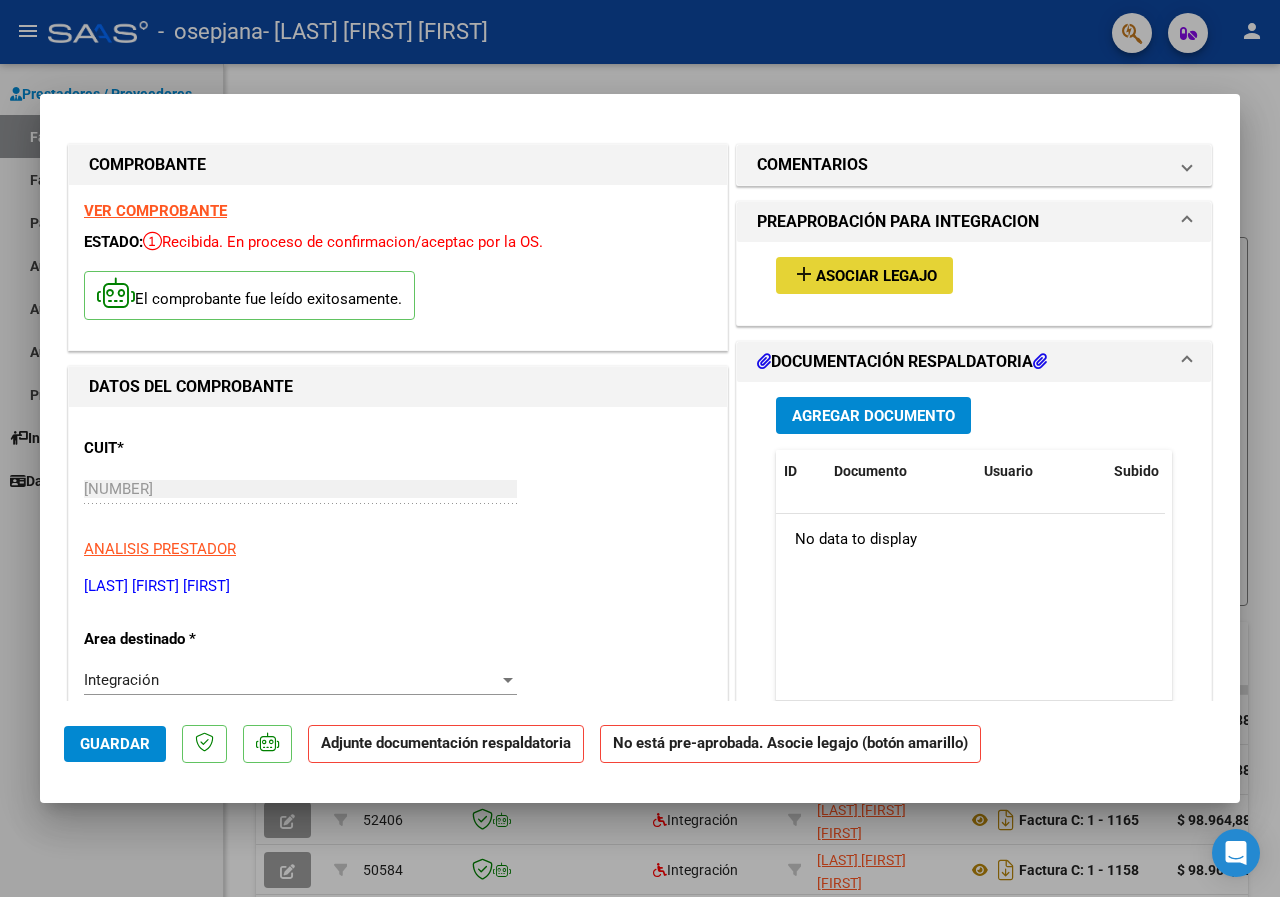 click on "Asociar Legajo" at bounding box center [876, 276] 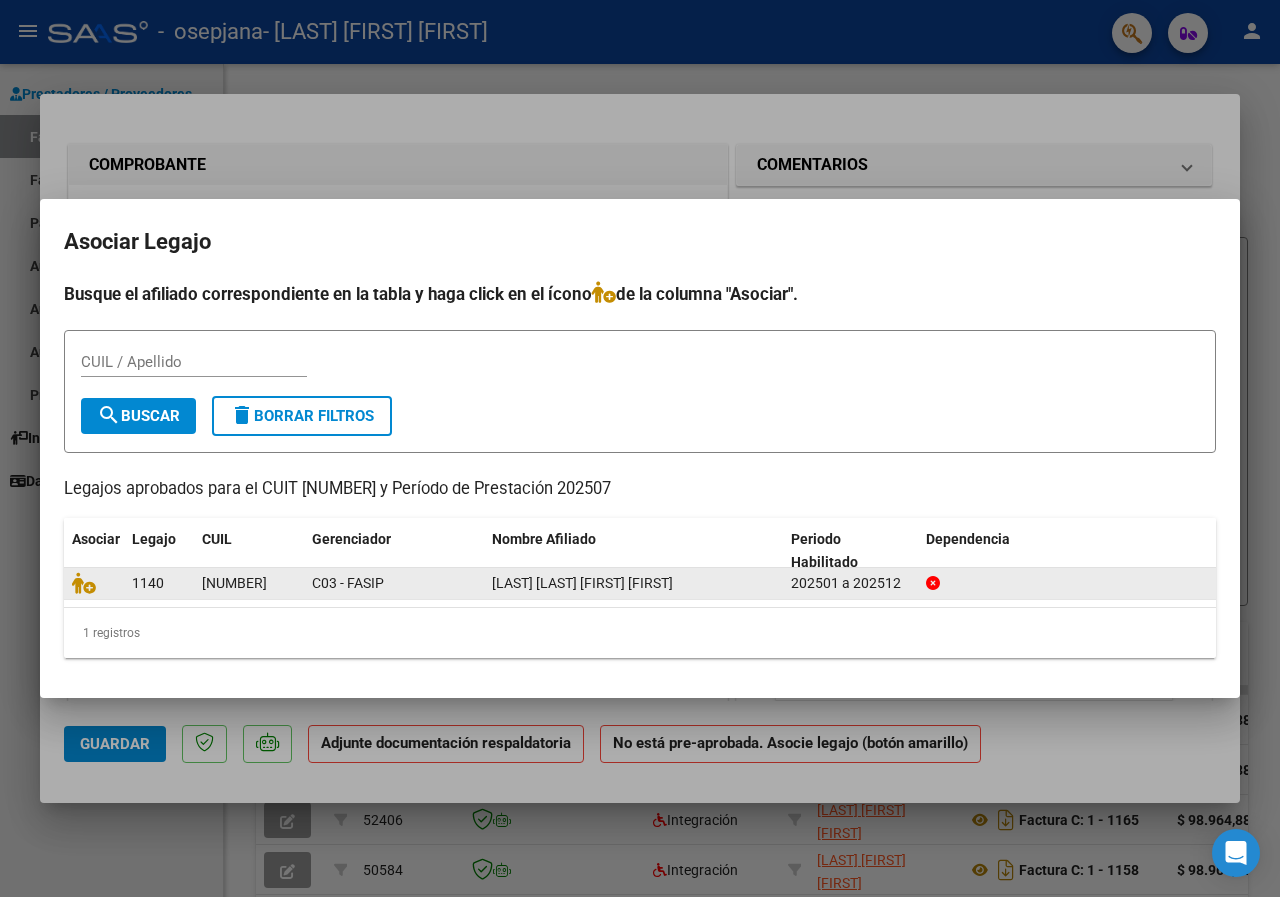 click on "CACERES DIAZ FELIPE LEON" 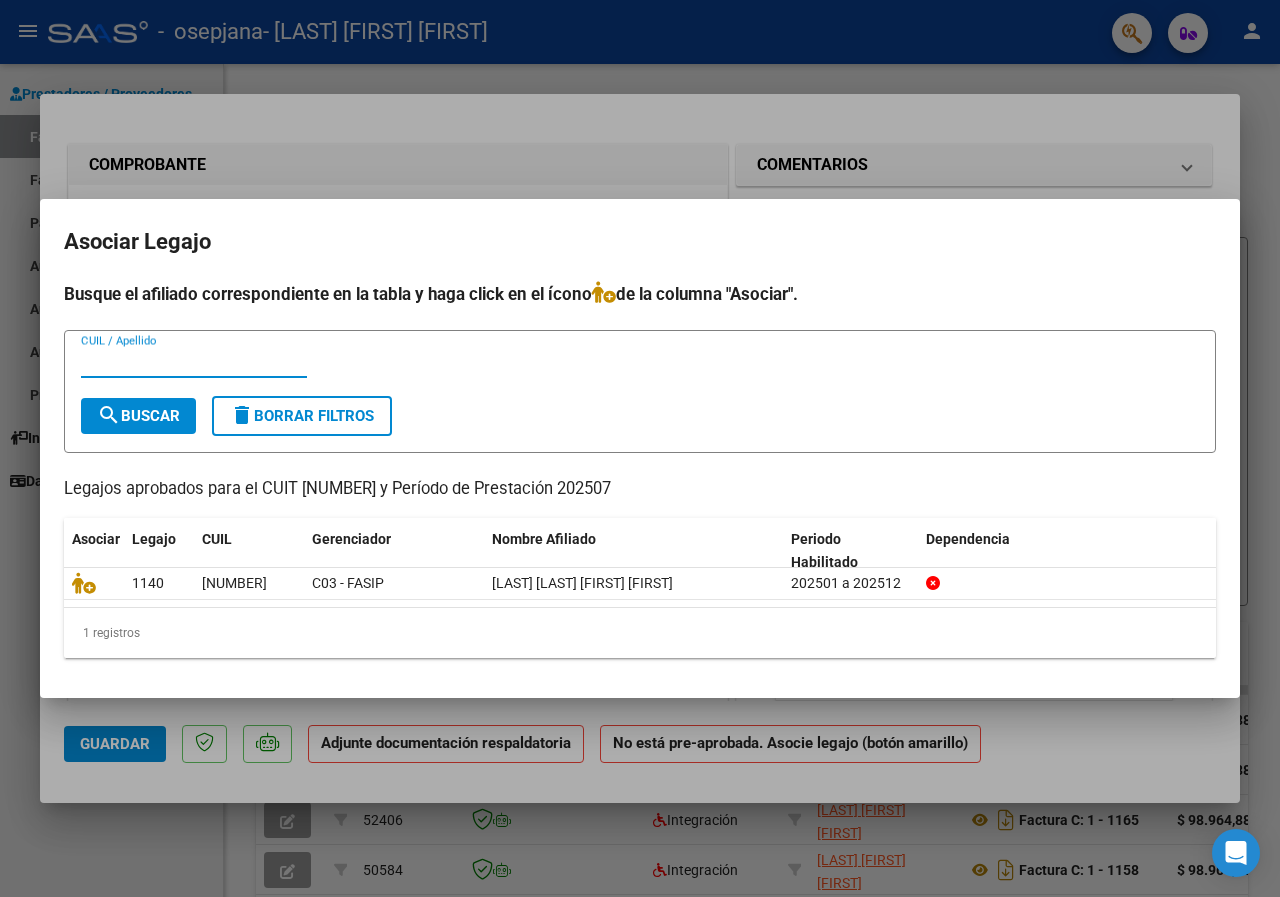 click on "CUIL / Apellido" at bounding box center (194, 362) 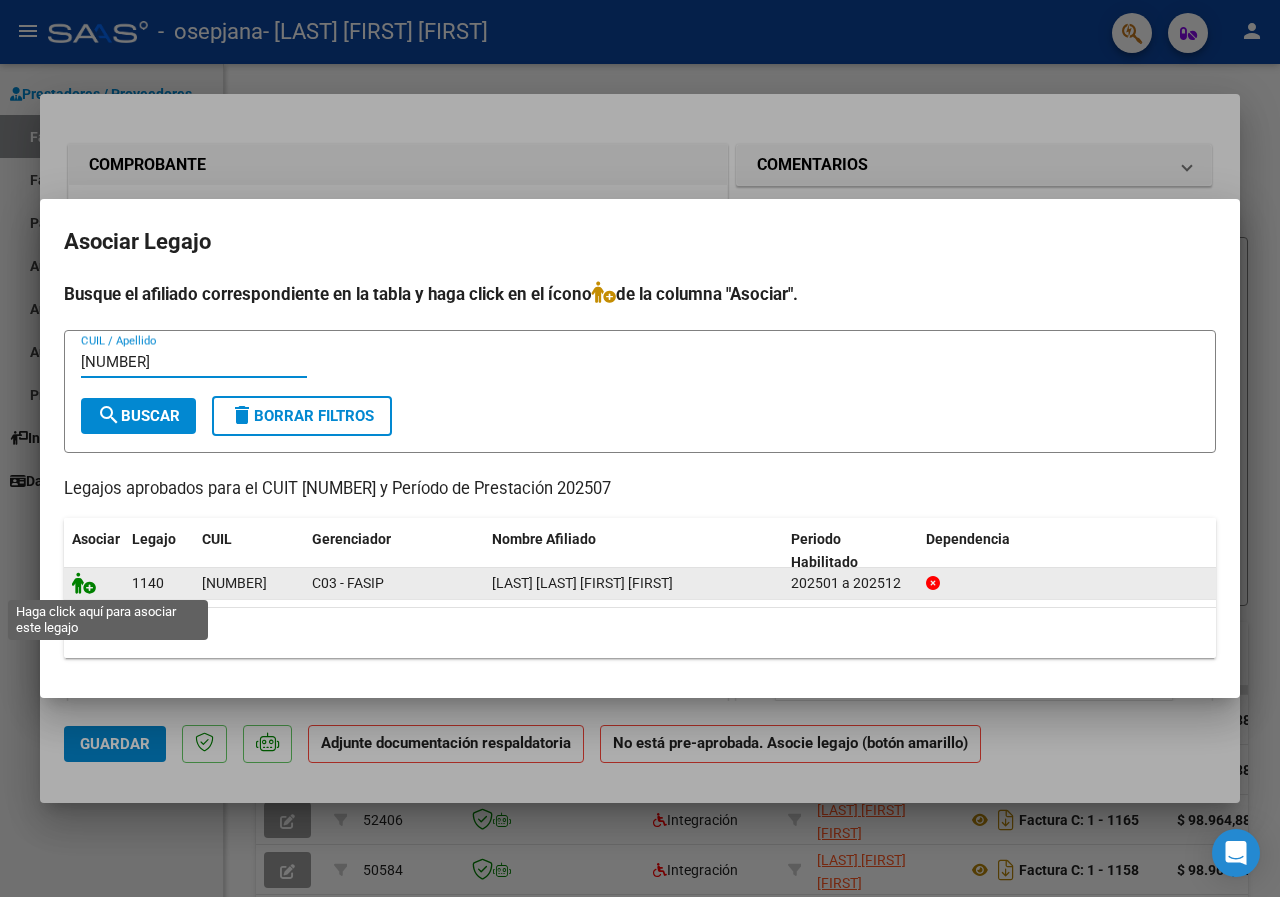 type on "20578207830" 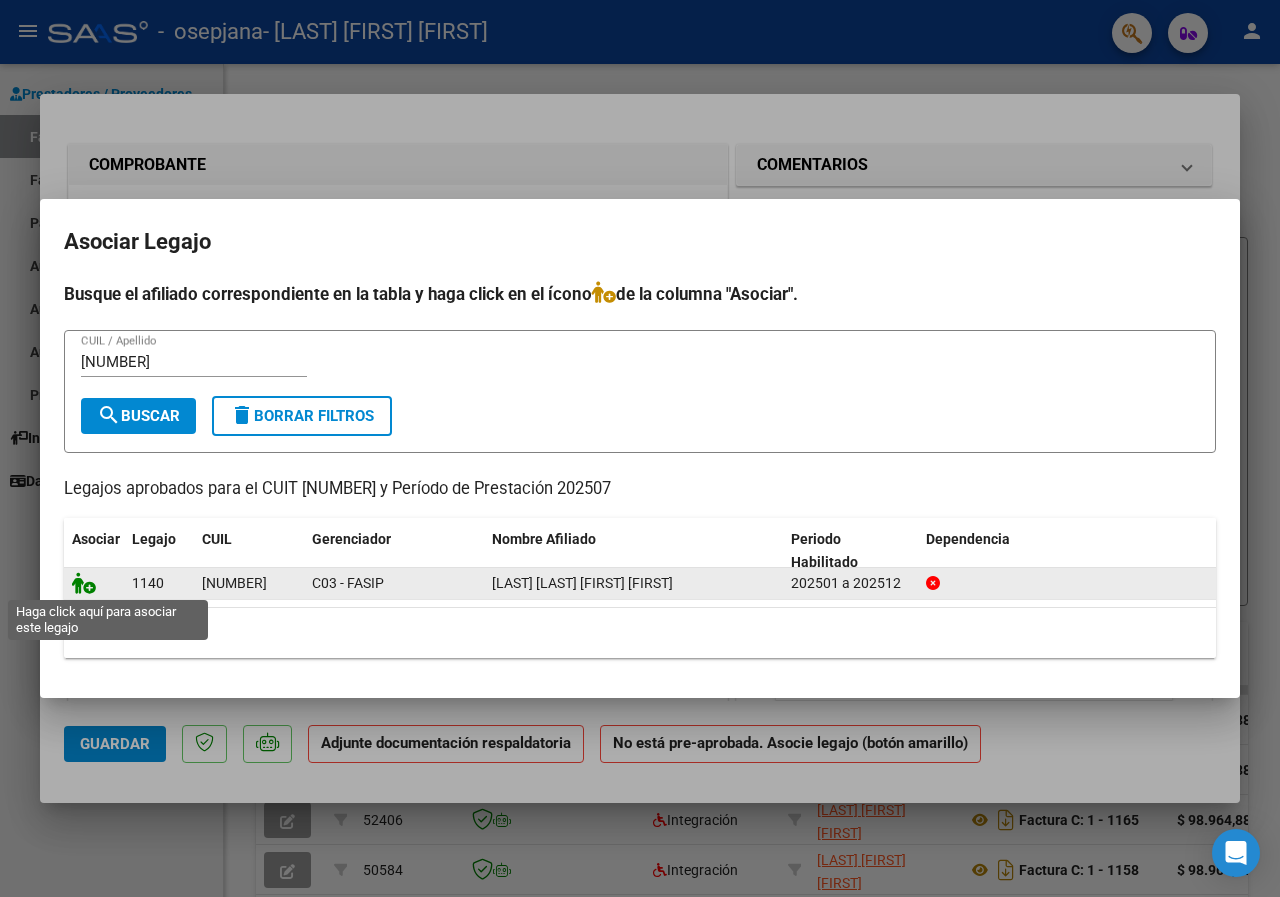 click 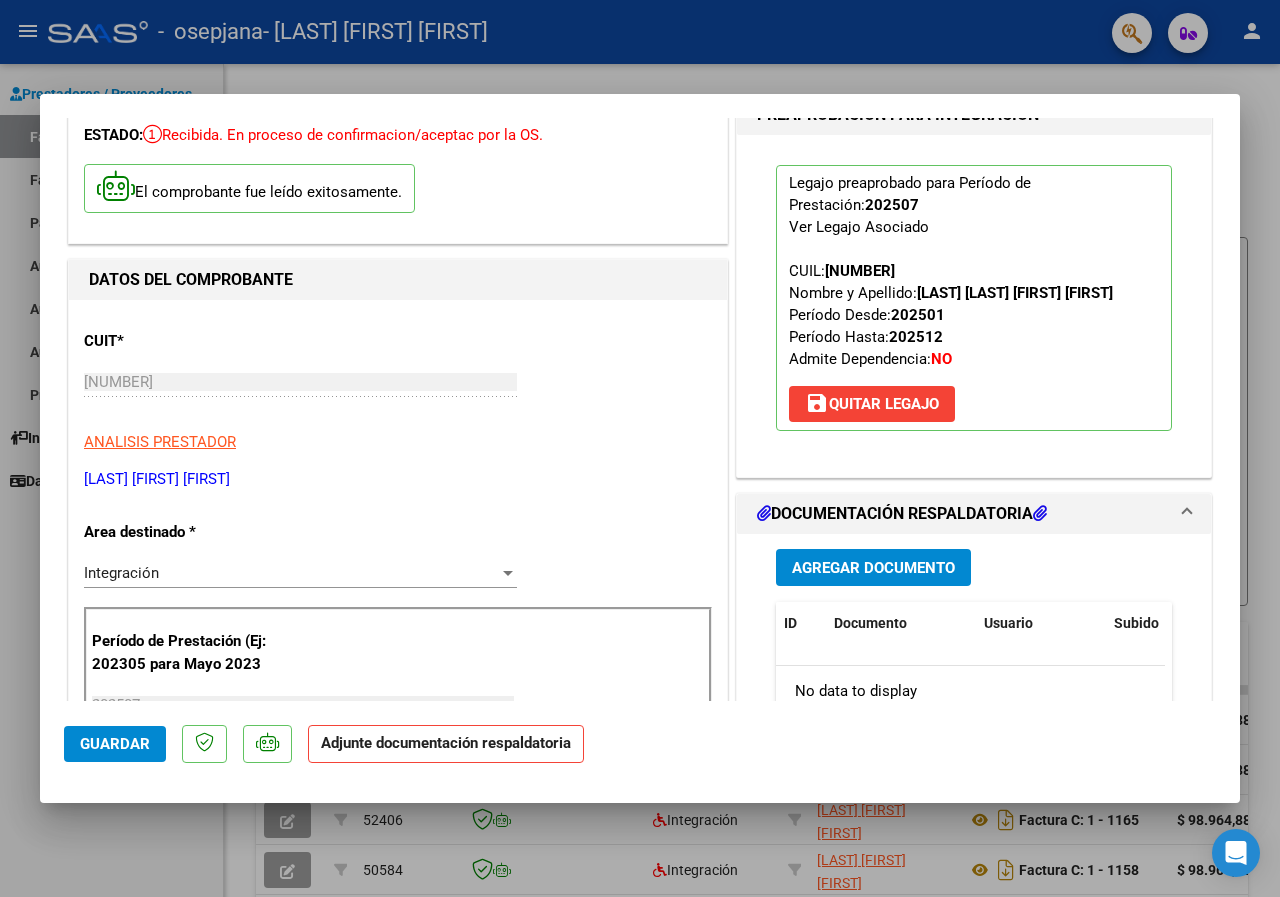scroll, scrollTop: 129, scrollLeft: 0, axis: vertical 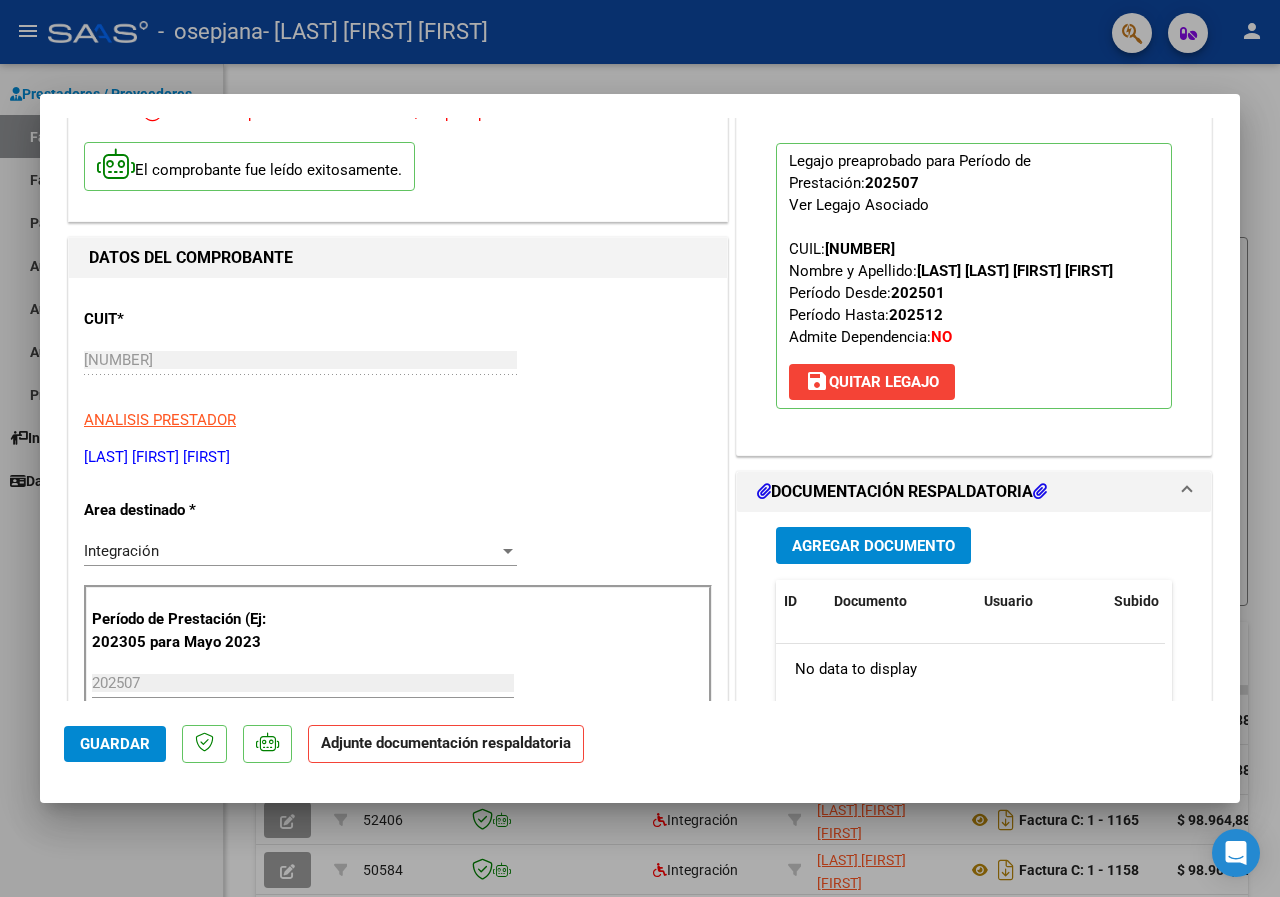 click on "Agregar Documento" at bounding box center (873, 546) 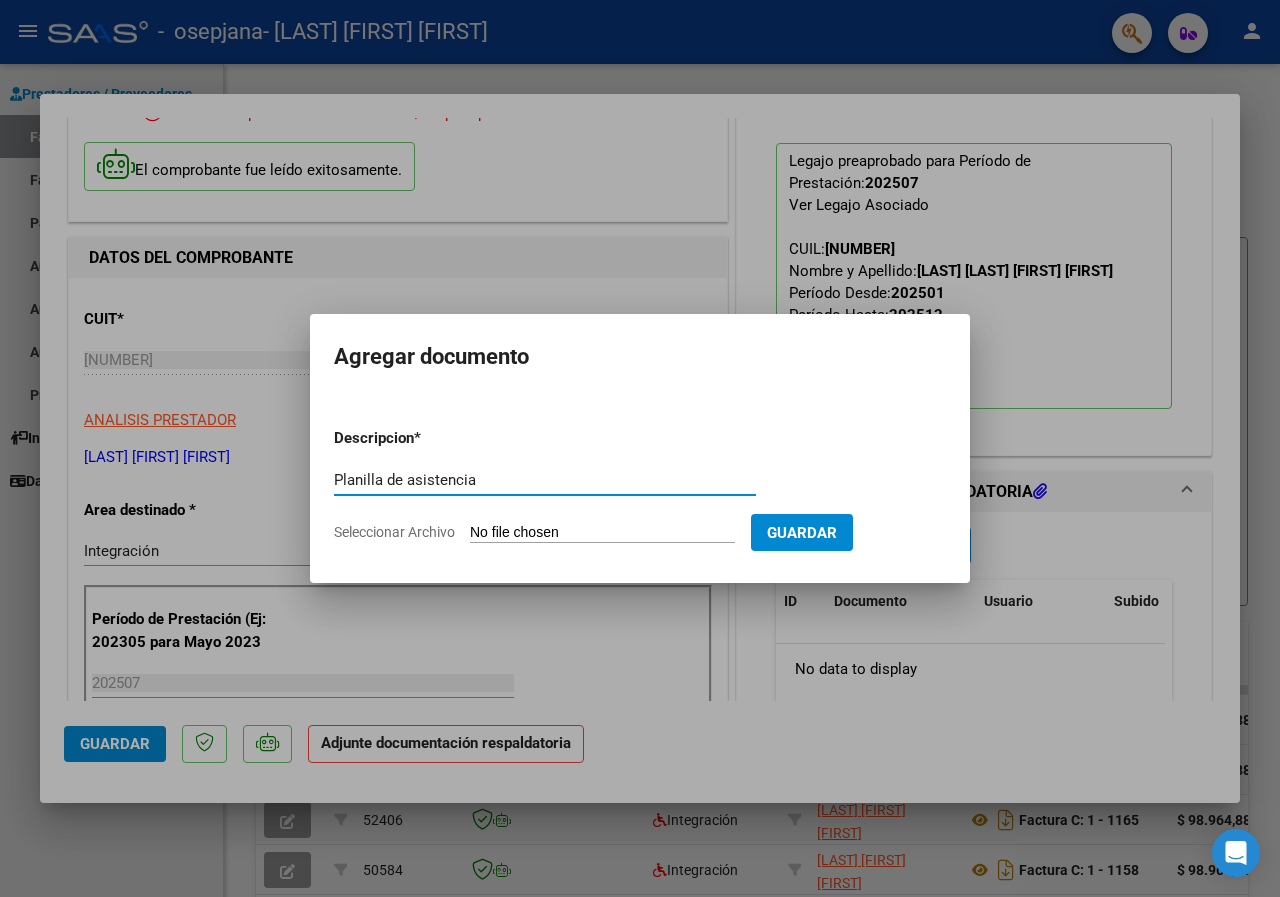 type on "Planilla de asistencia" 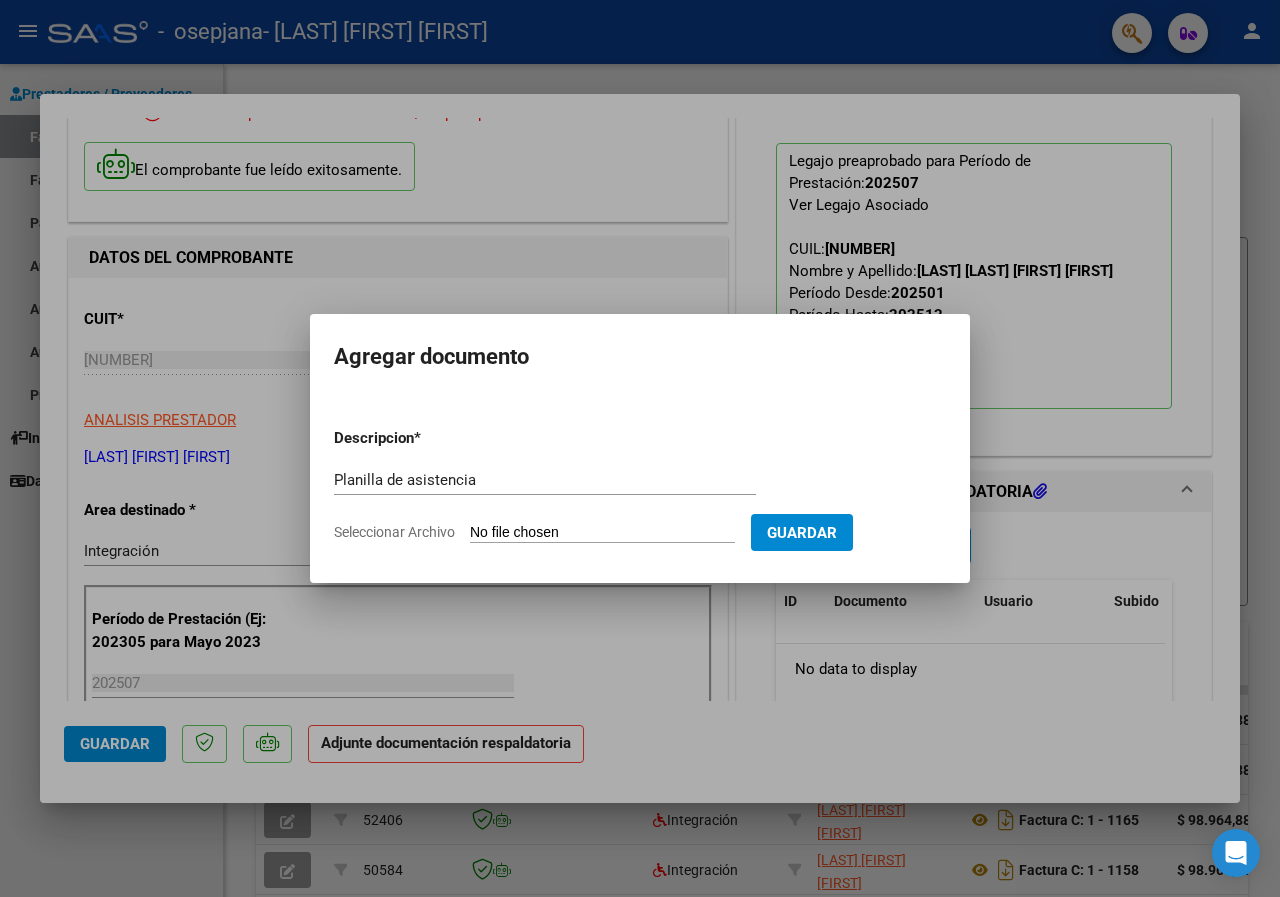 type on "C:\fakepath\Planilla de asistencia Feli.pdf" 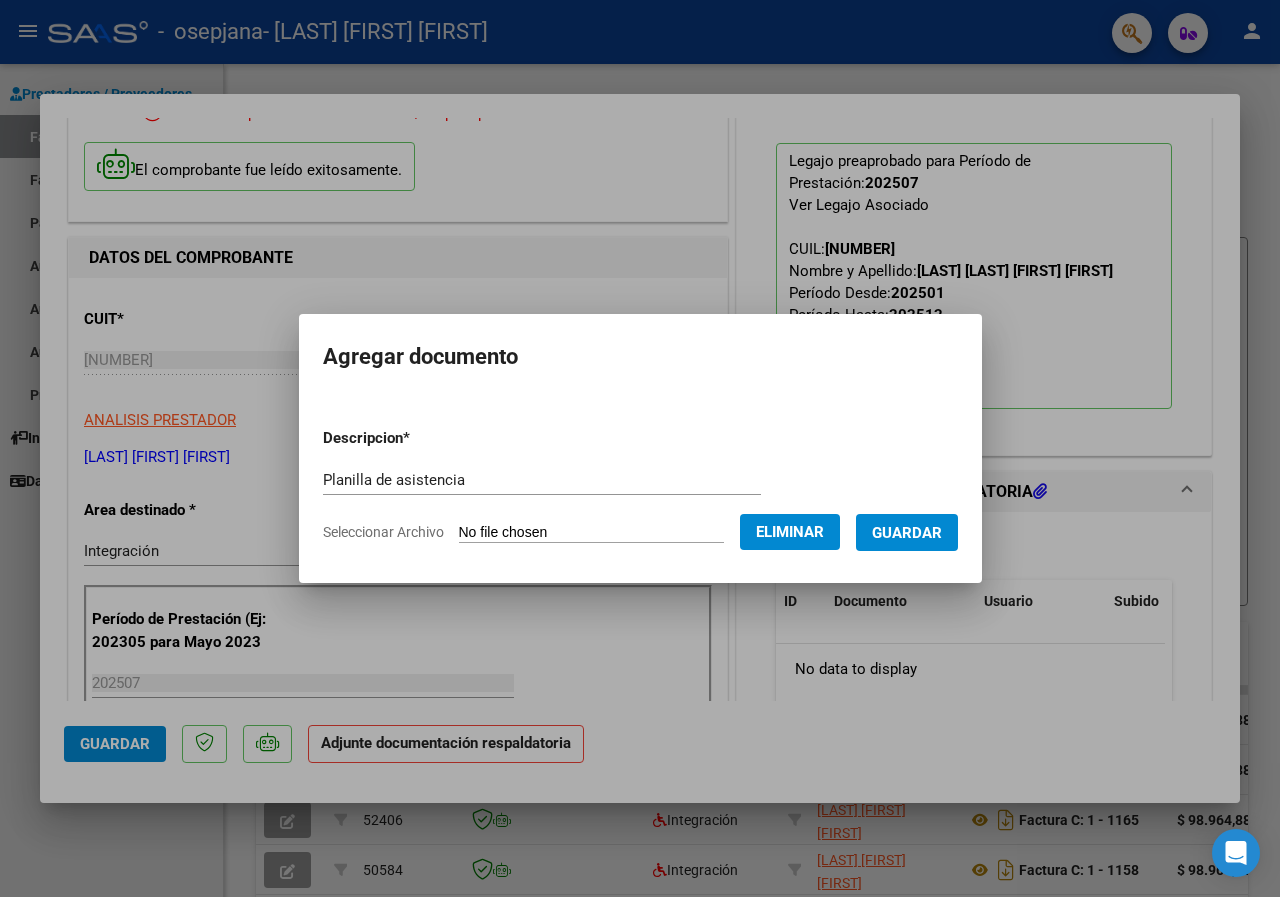 click on "Guardar" at bounding box center [907, 533] 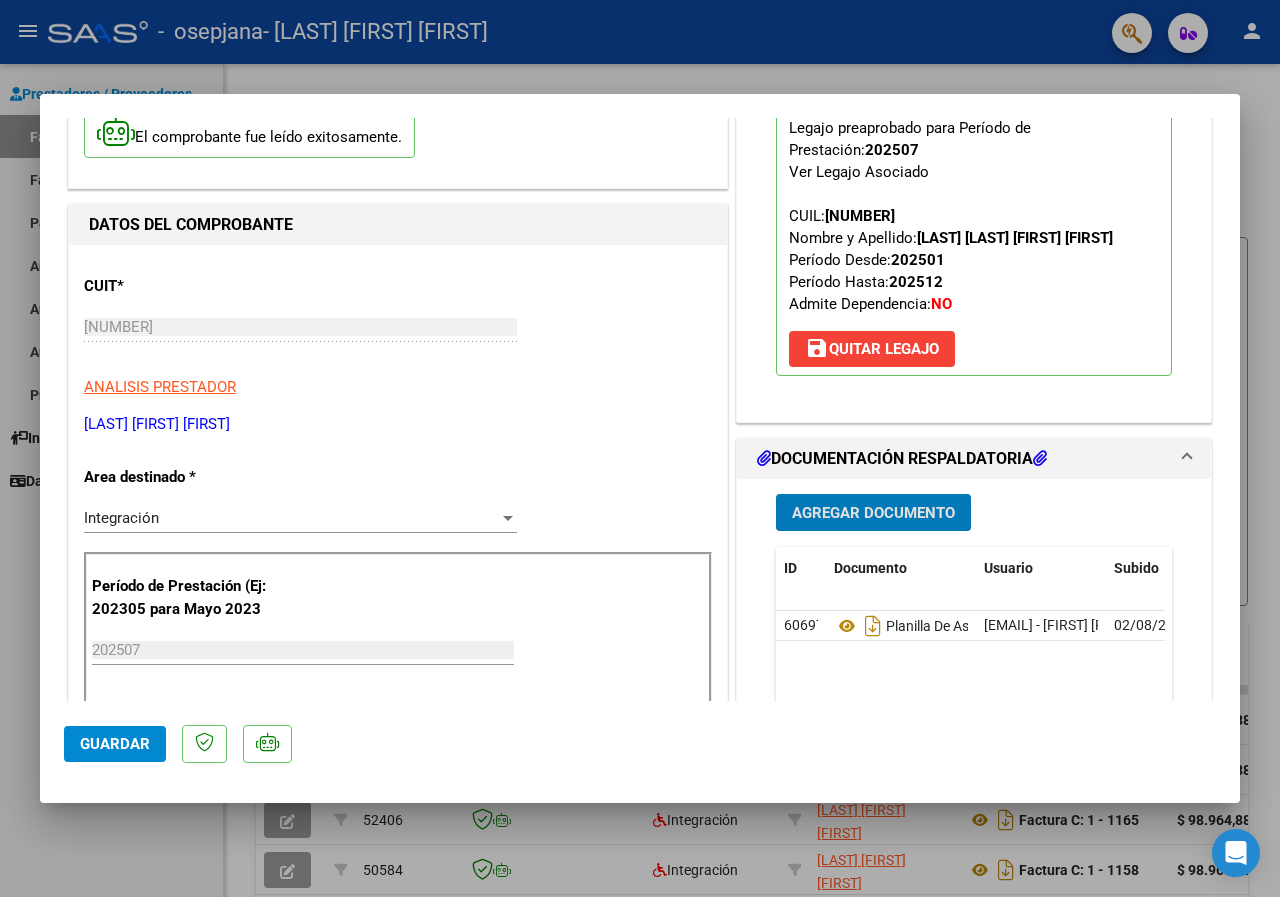 scroll, scrollTop: 0, scrollLeft: 0, axis: both 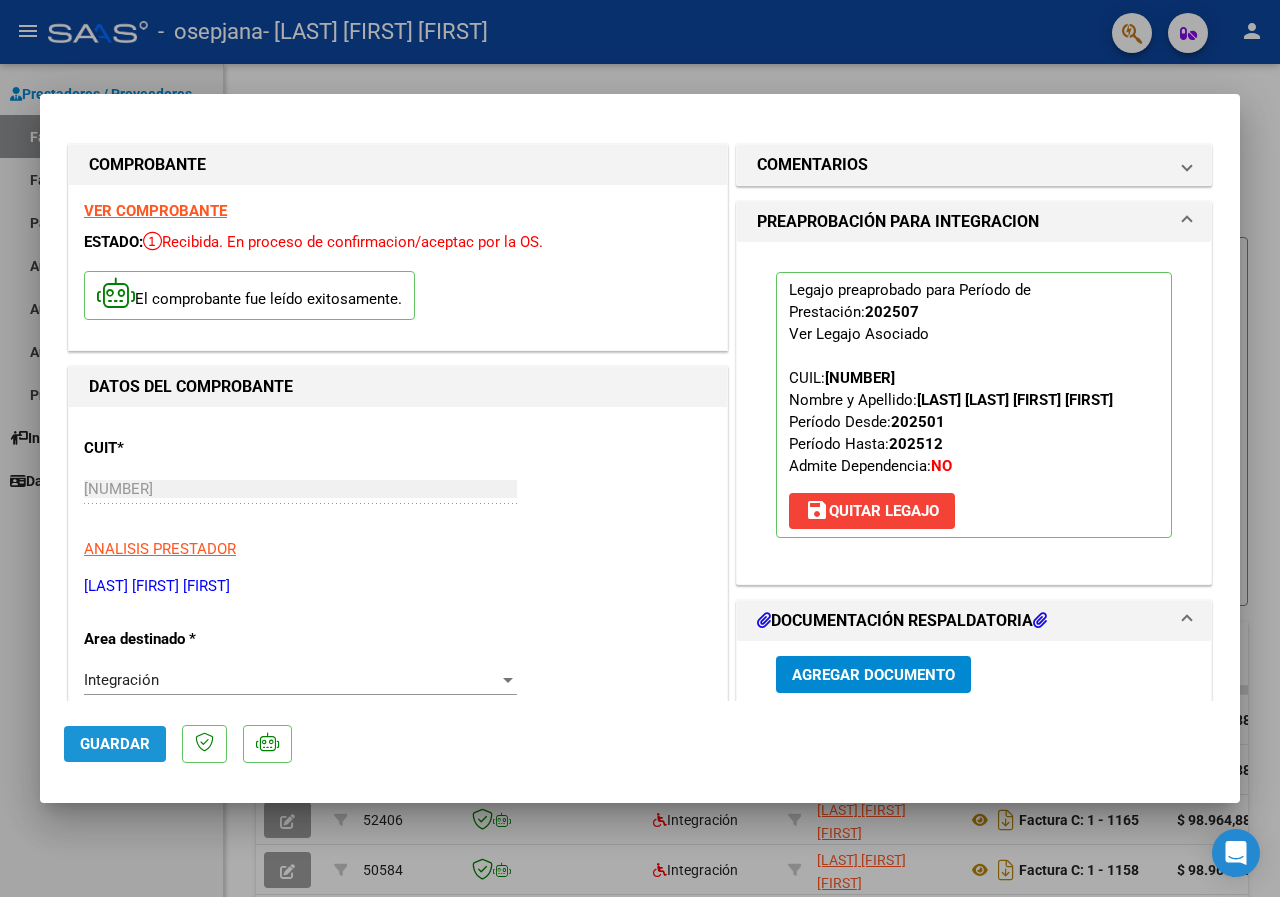 click on "Guardar" 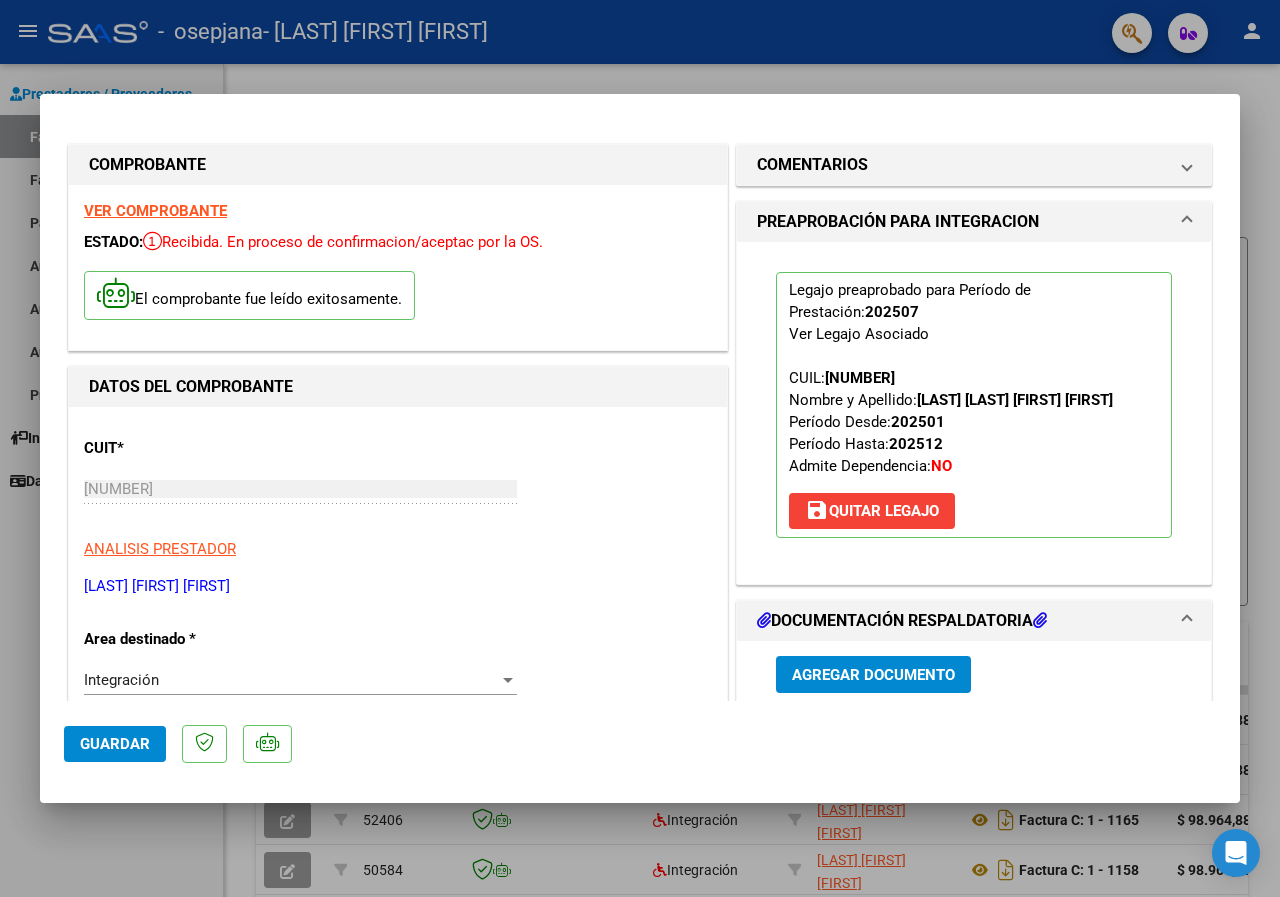 click at bounding box center (640, 448) 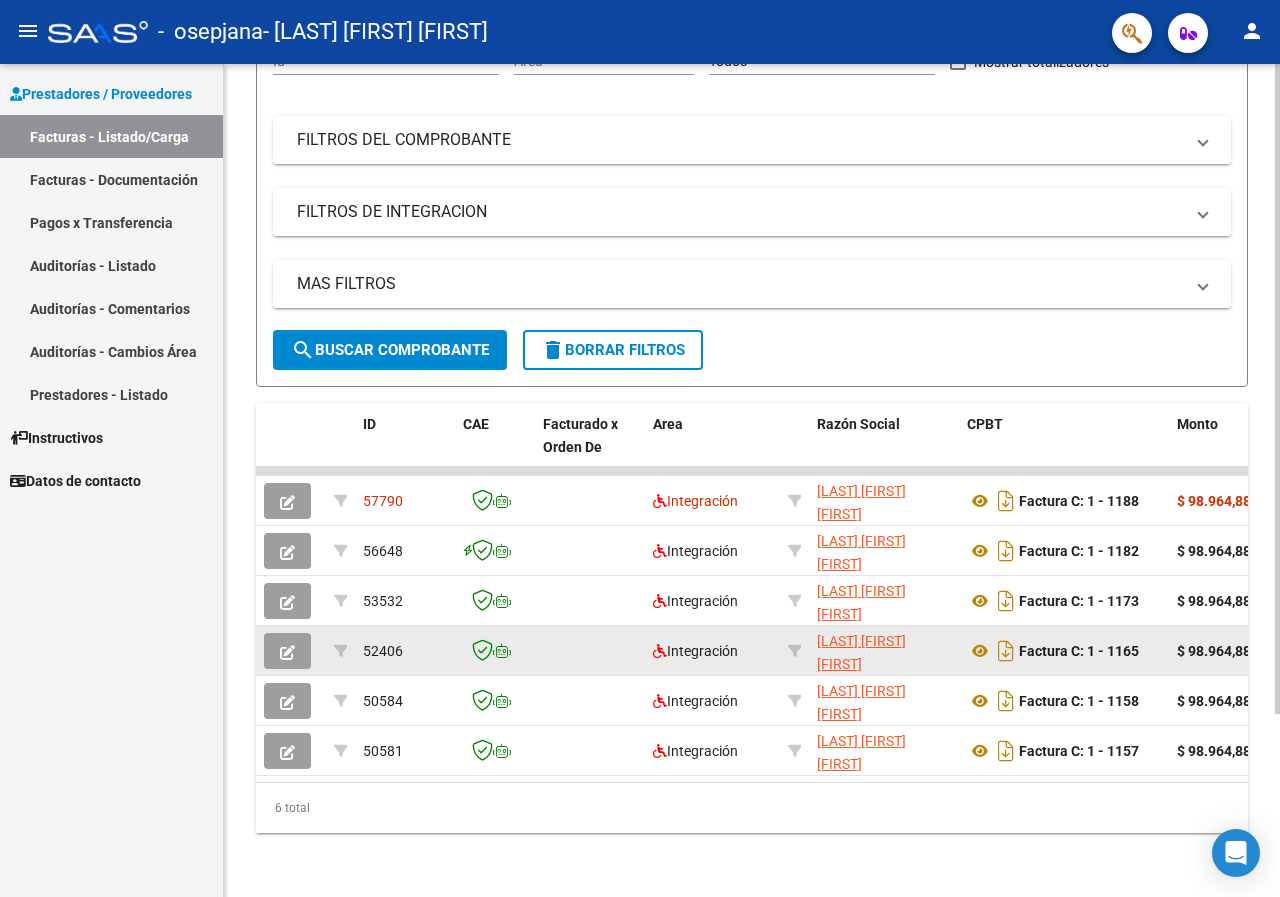 scroll, scrollTop: 235, scrollLeft: 0, axis: vertical 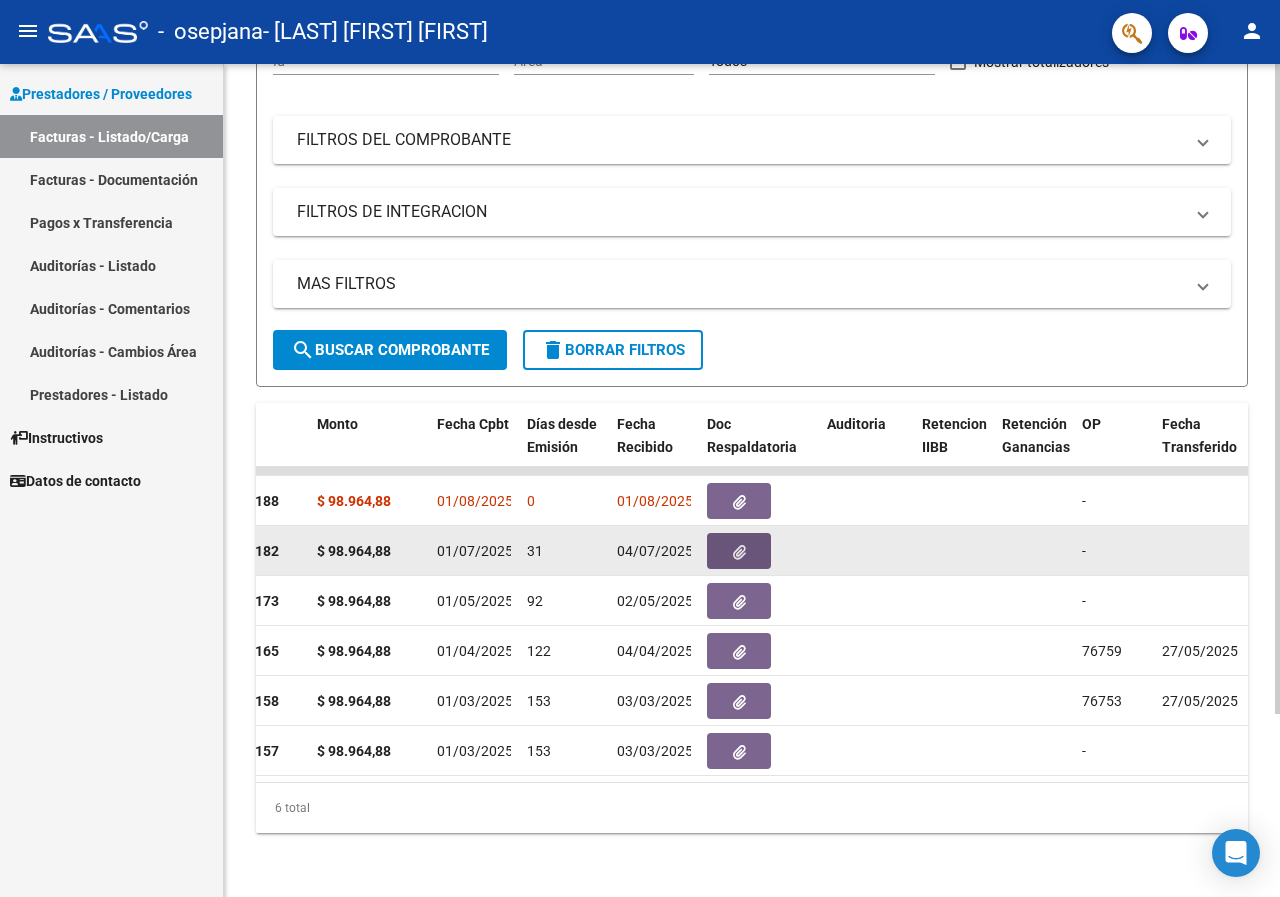 click 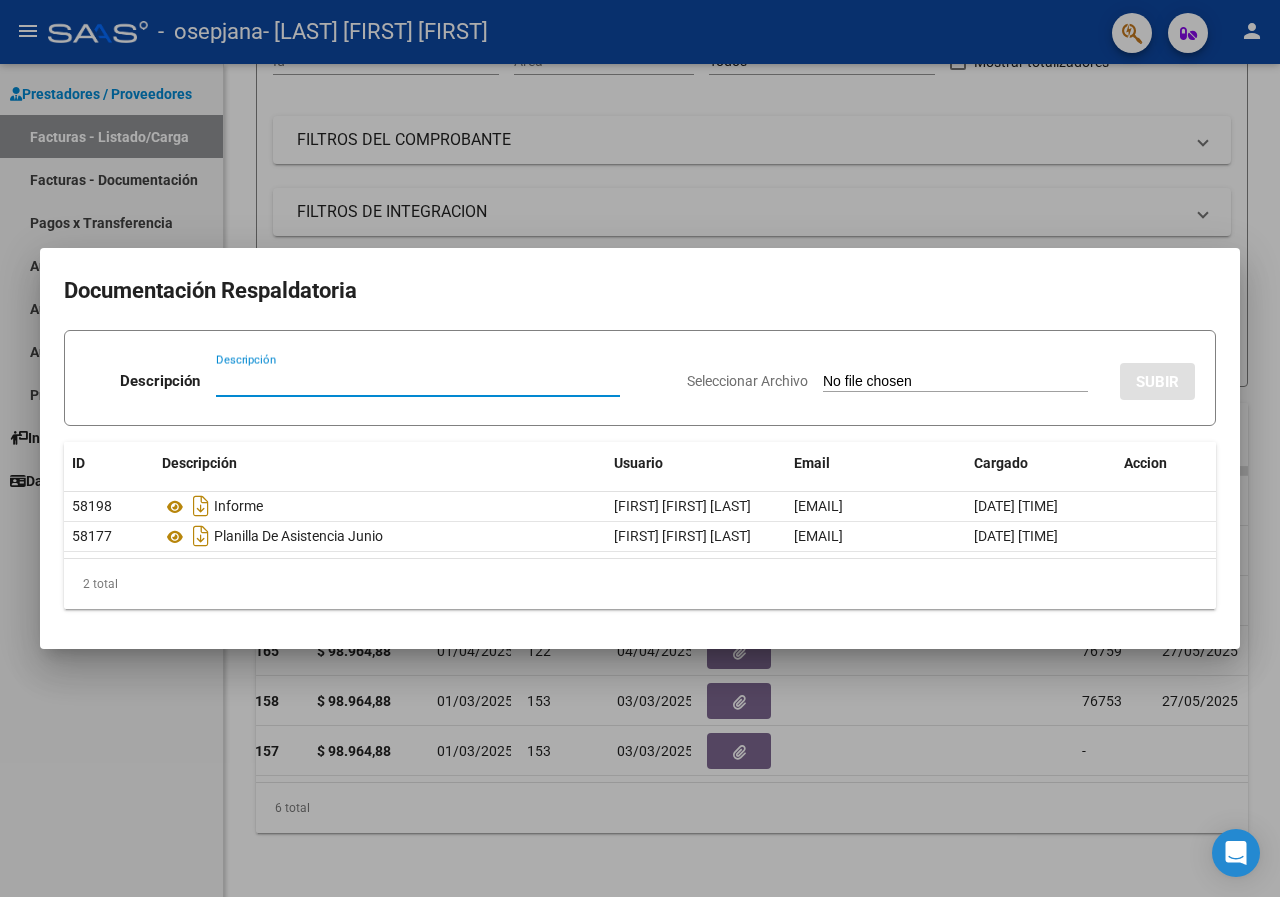 click at bounding box center (640, 448) 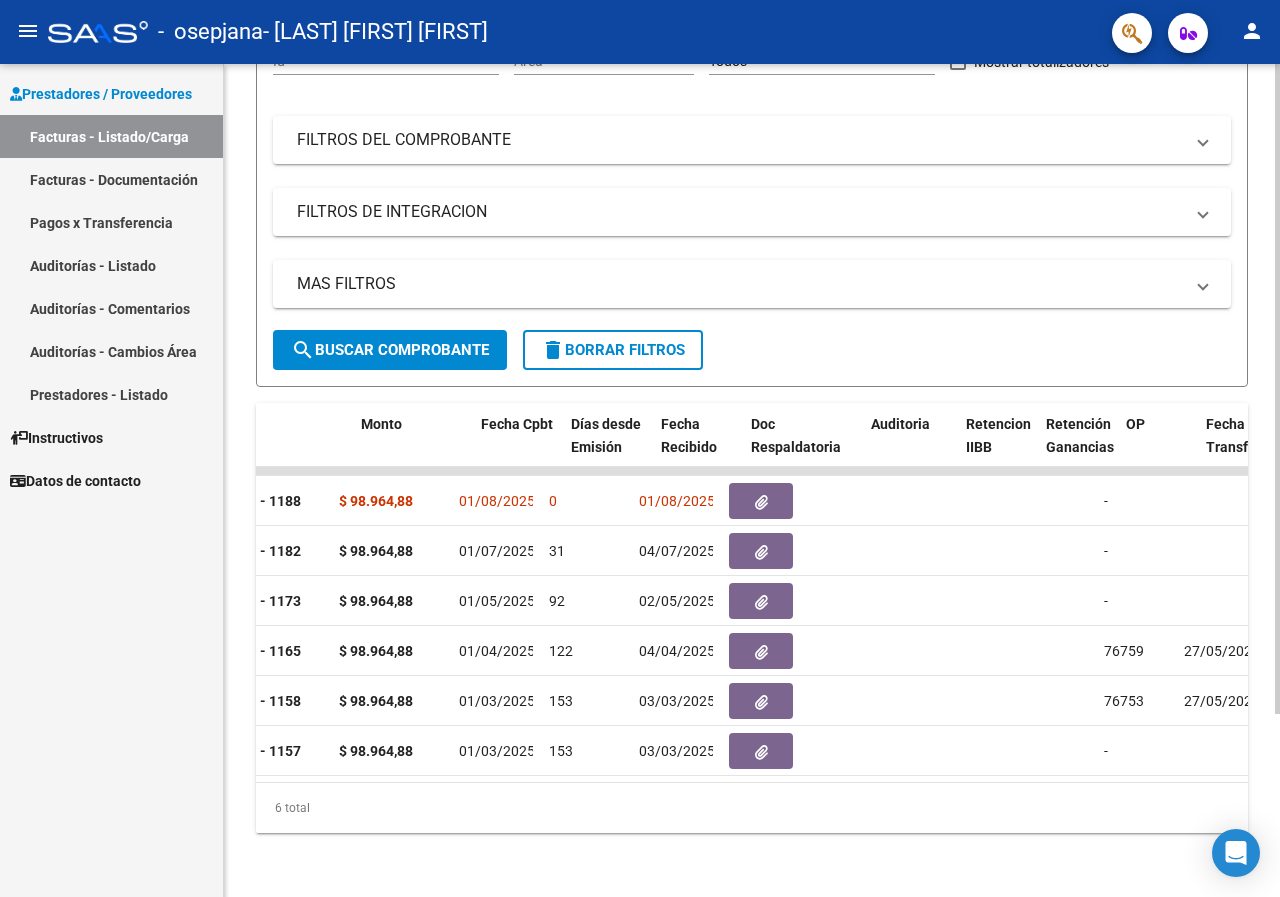 scroll, scrollTop: 0, scrollLeft: 0, axis: both 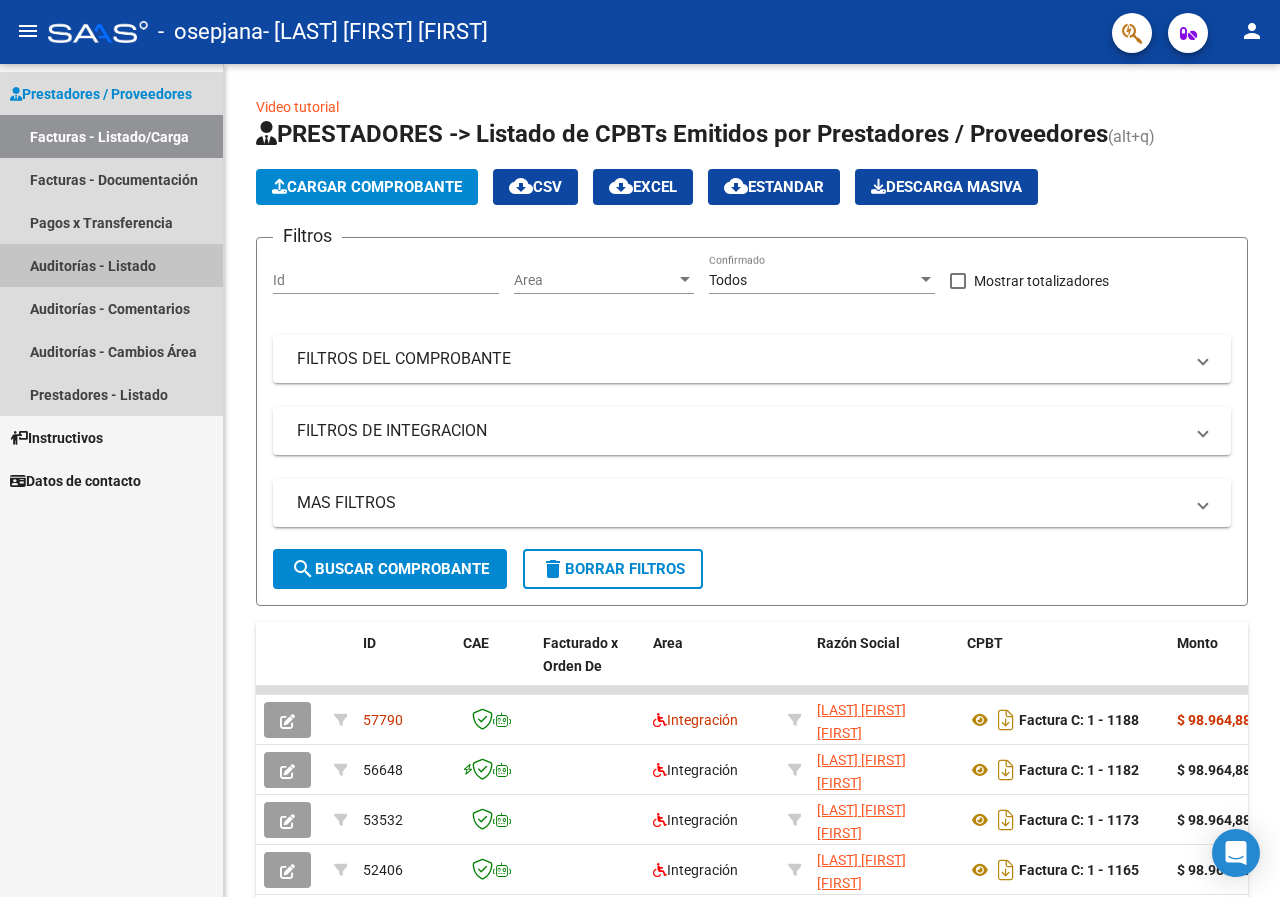click on "Auditorías - Listado" at bounding box center (111, 265) 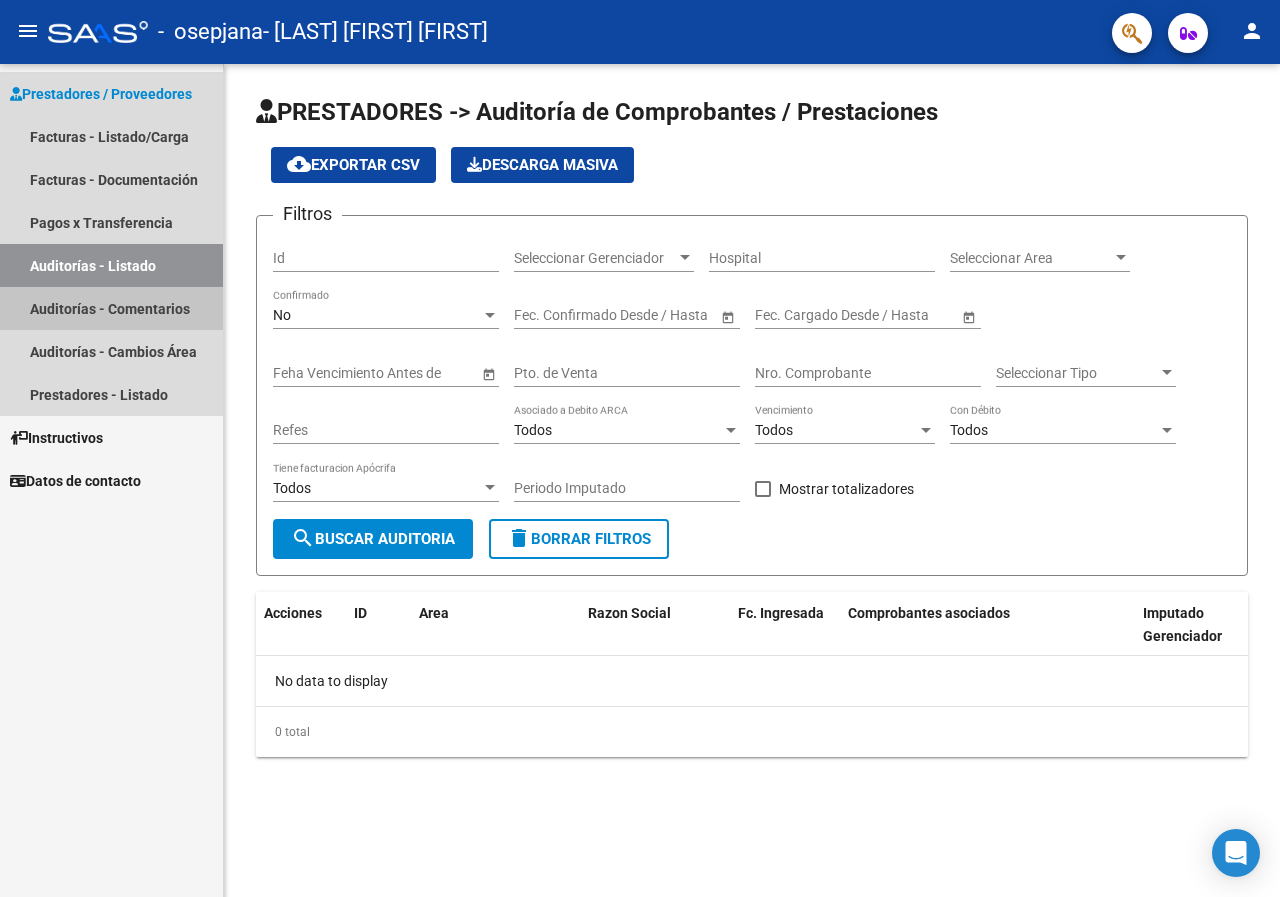 click on "Auditorías - Comentarios" at bounding box center [111, 308] 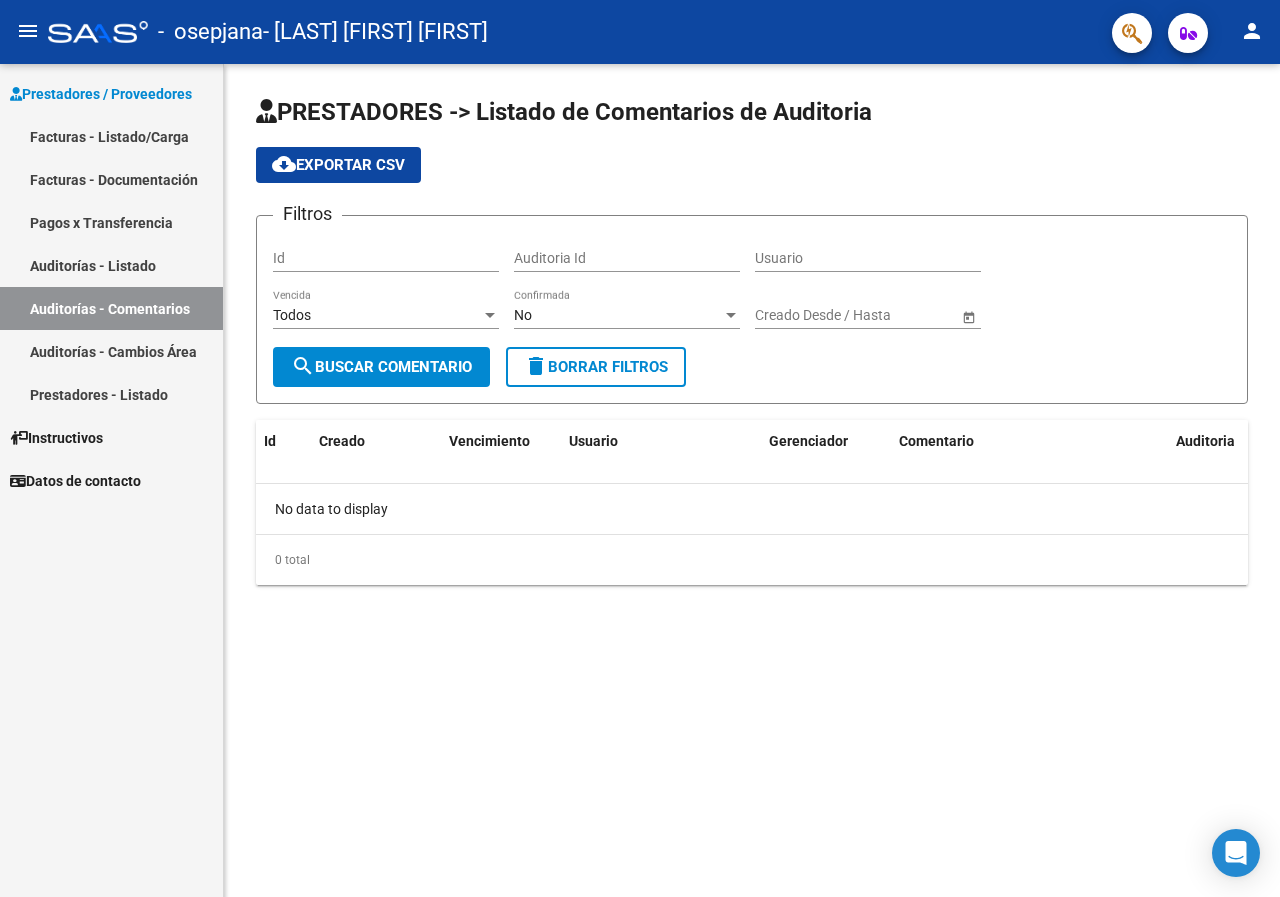 click on "Prestadores - Listado" at bounding box center [111, 394] 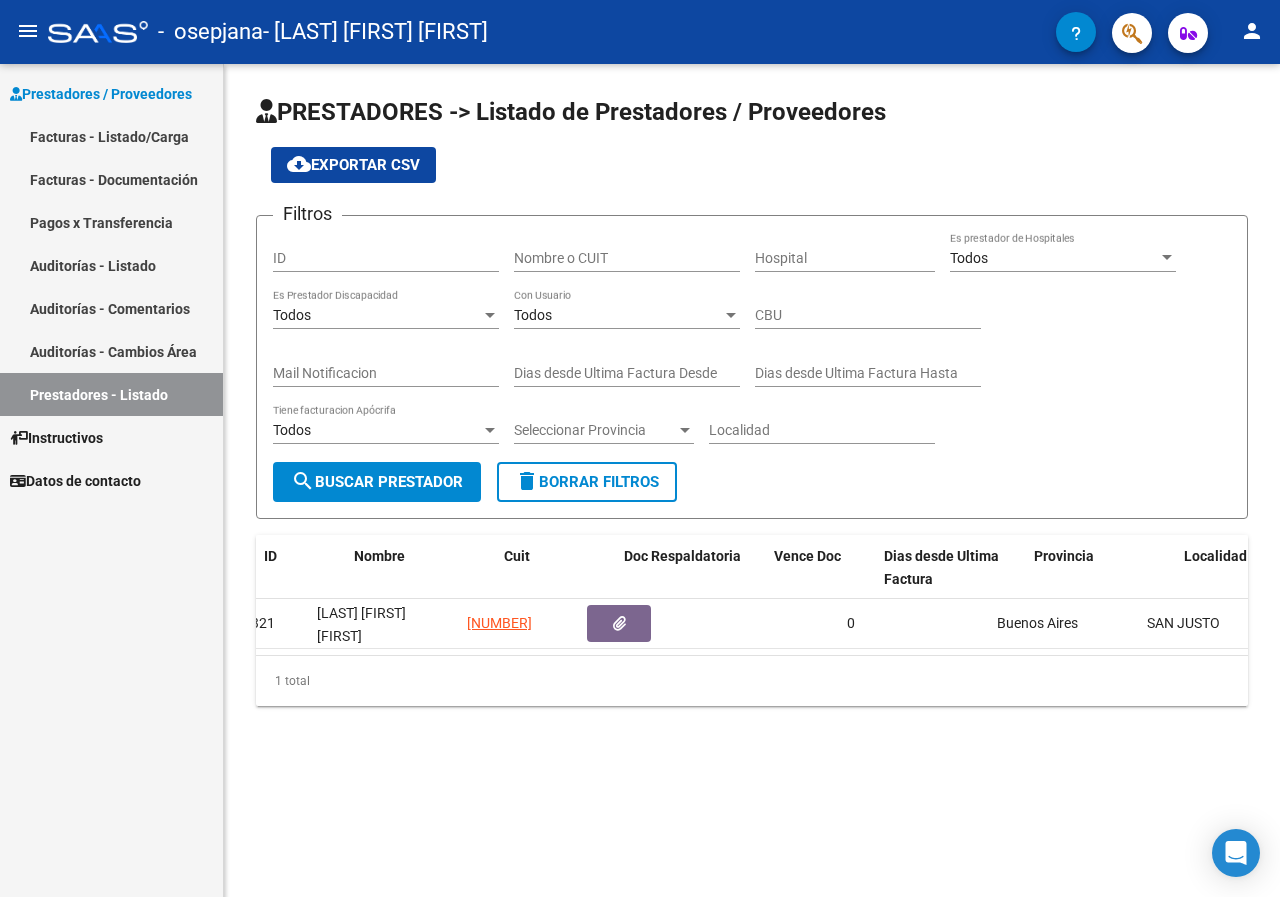 scroll, scrollTop: 0, scrollLeft: 0, axis: both 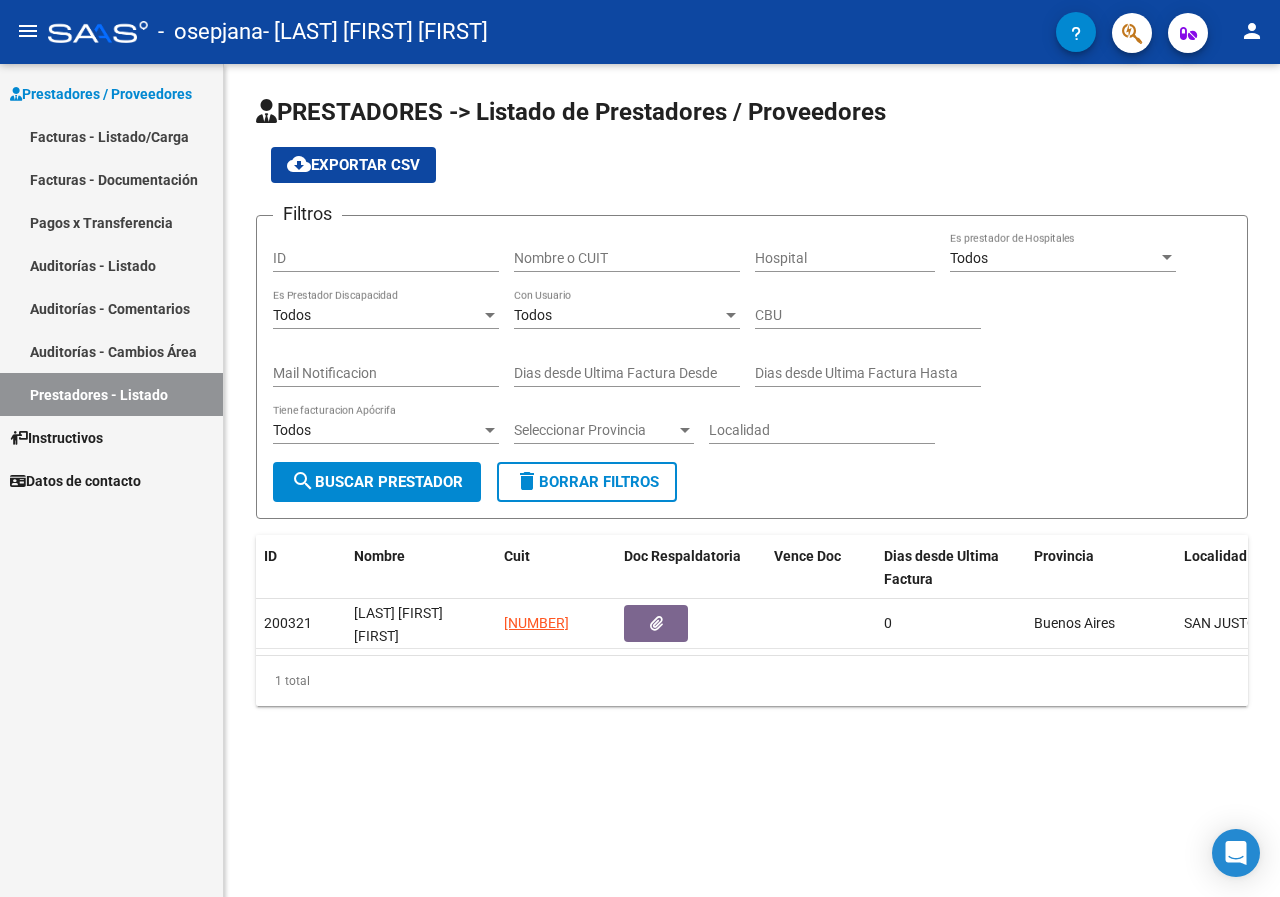 click on "person" 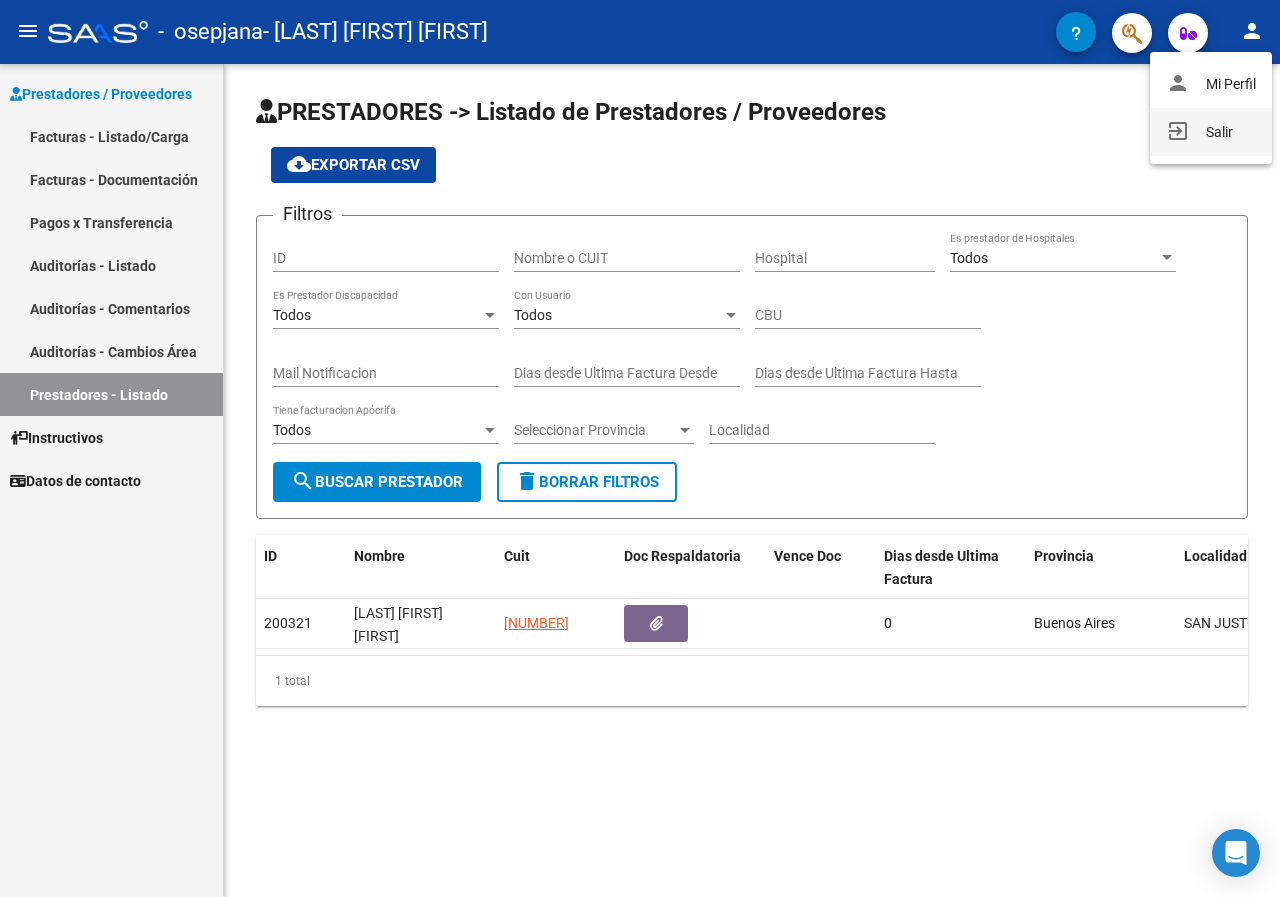 click on "exit_to_app  Salir" at bounding box center (1211, 132) 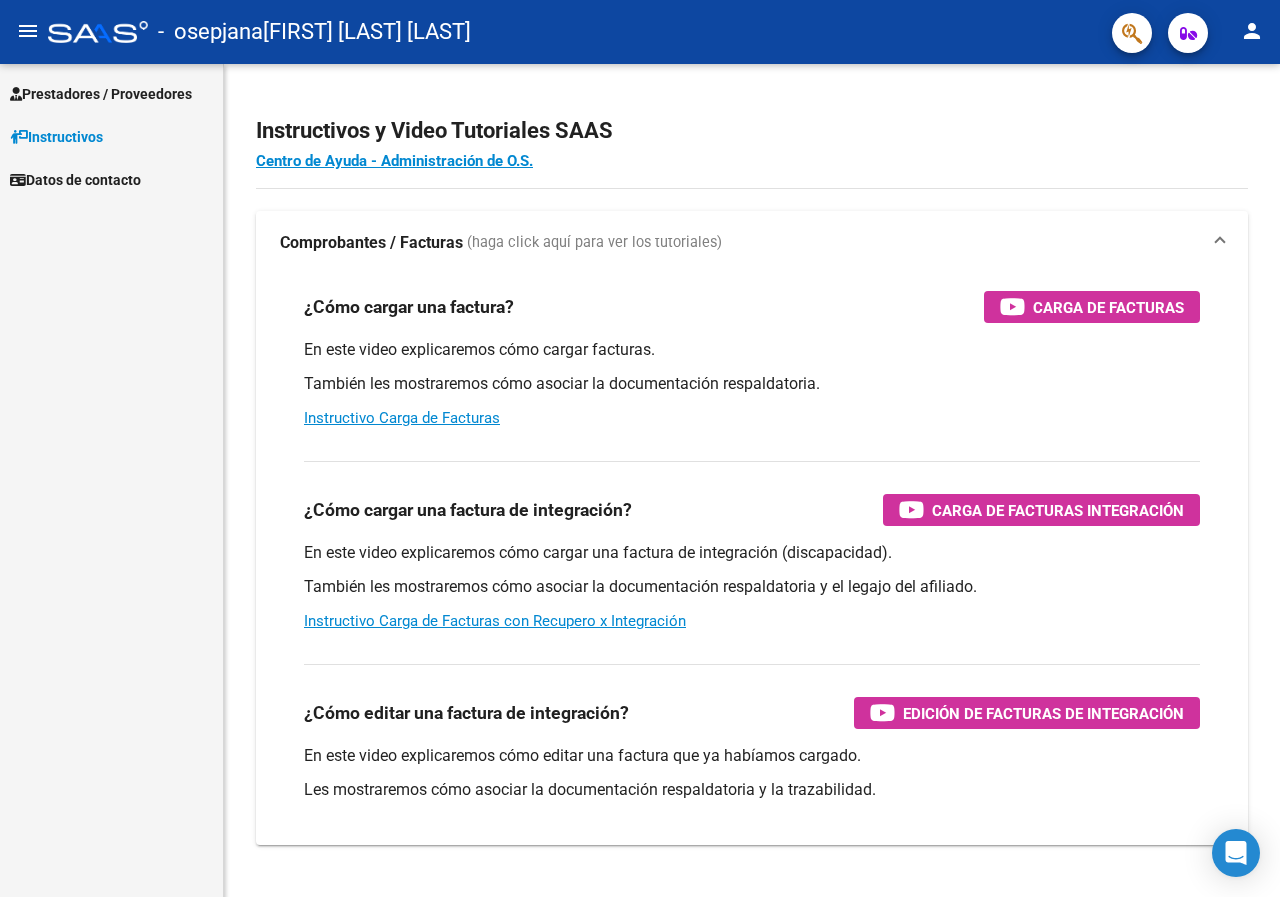 scroll, scrollTop: 0, scrollLeft: 0, axis: both 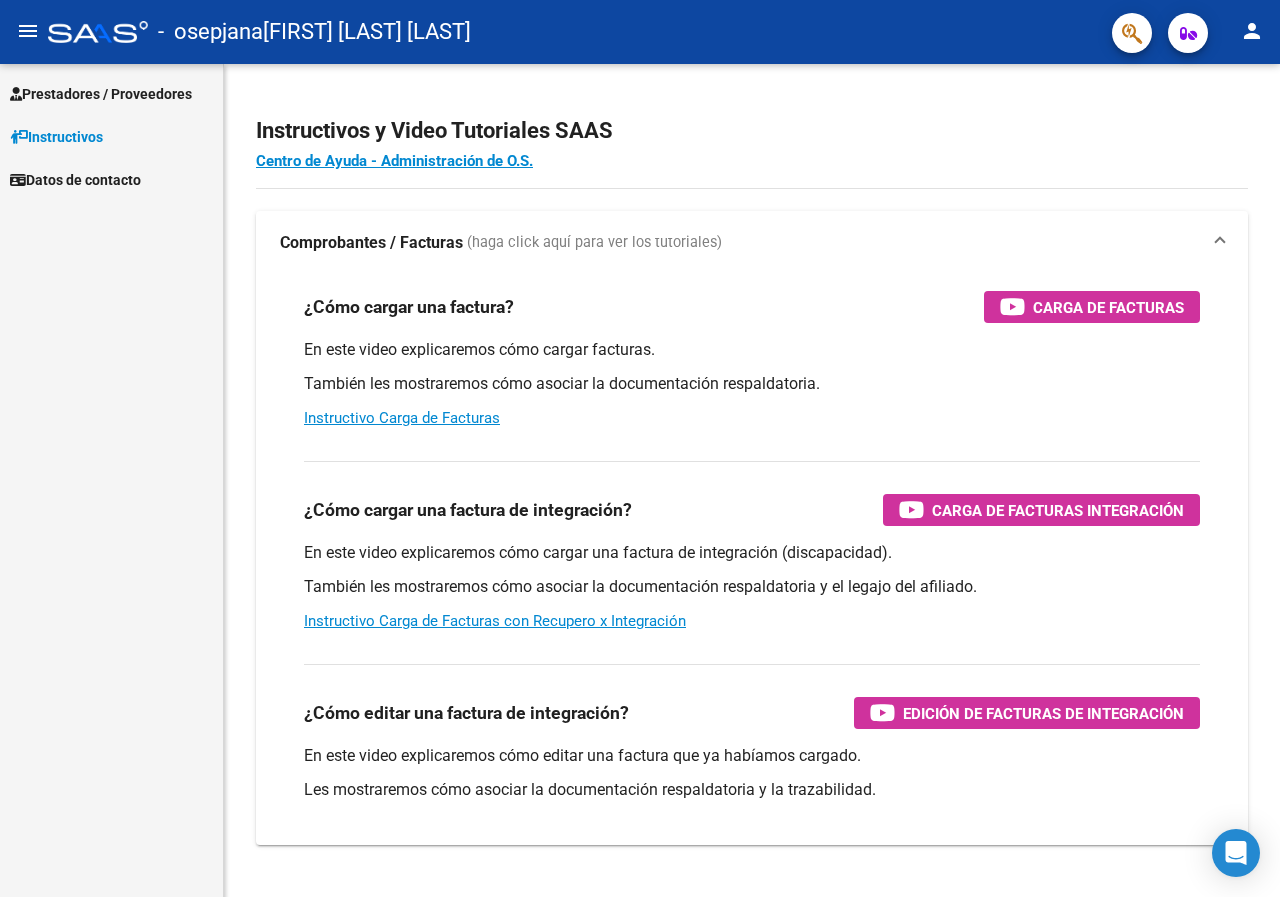 click on "person" 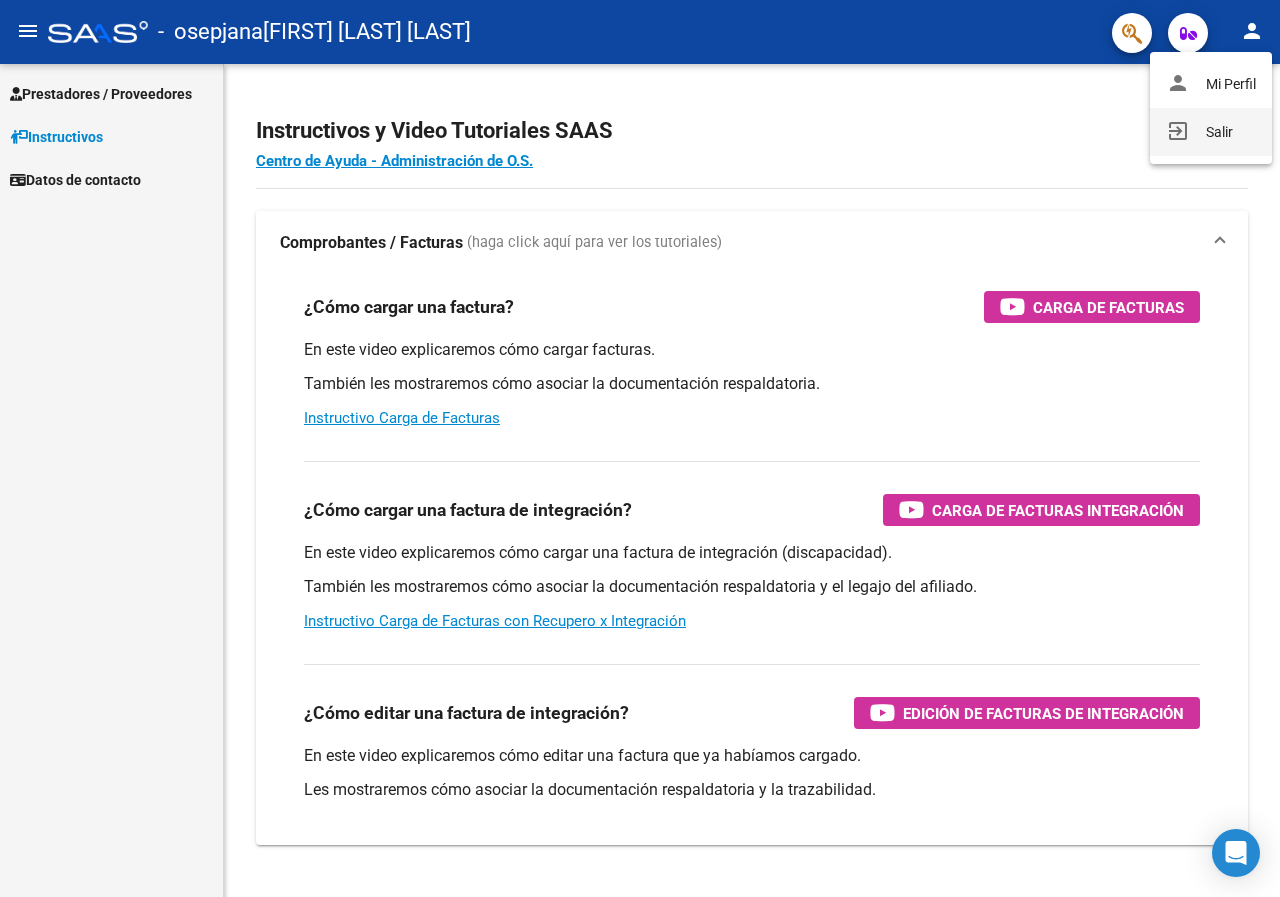 click on "exit_to_app  Salir" at bounding box center (1211, 132) 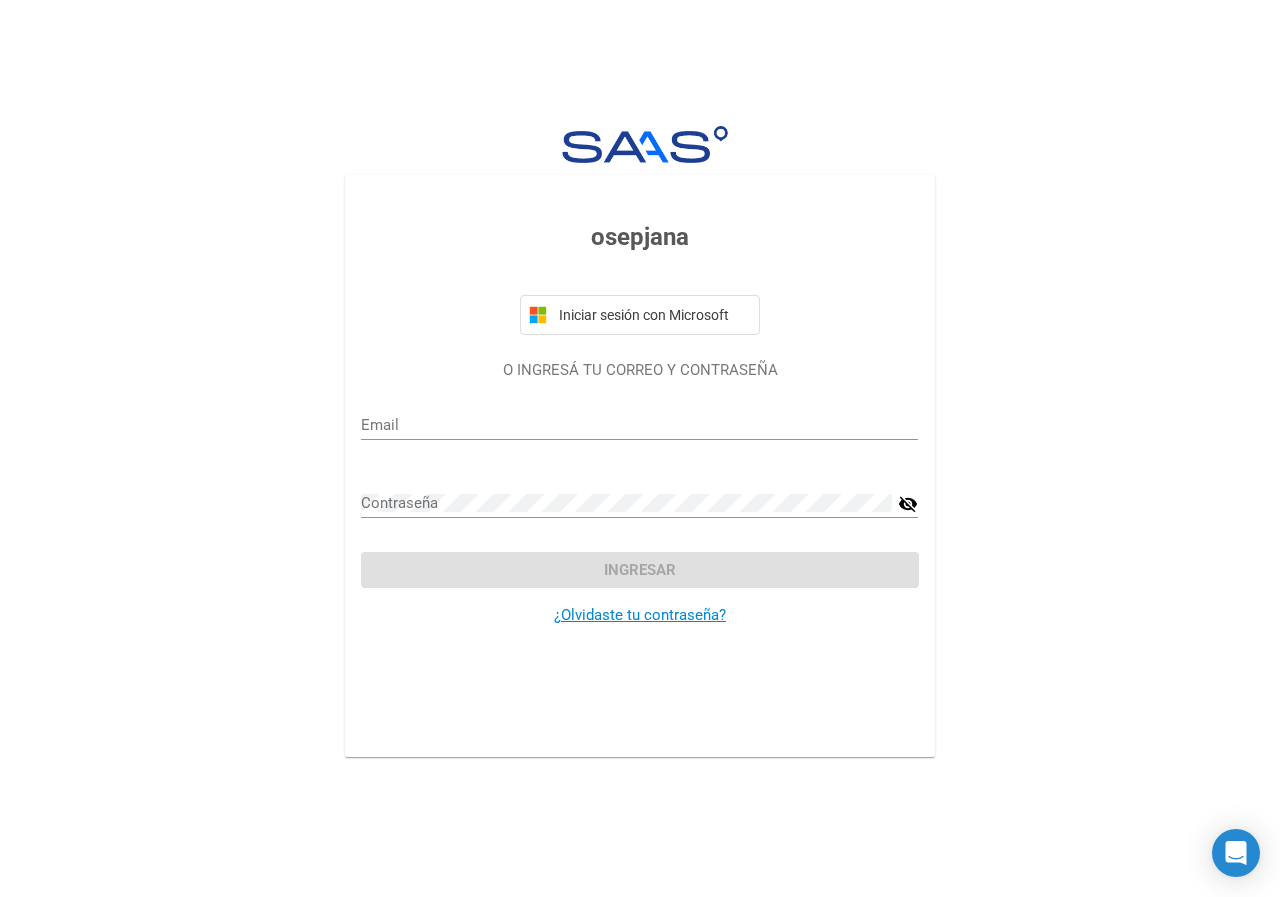 type on "[EMAIL]" 